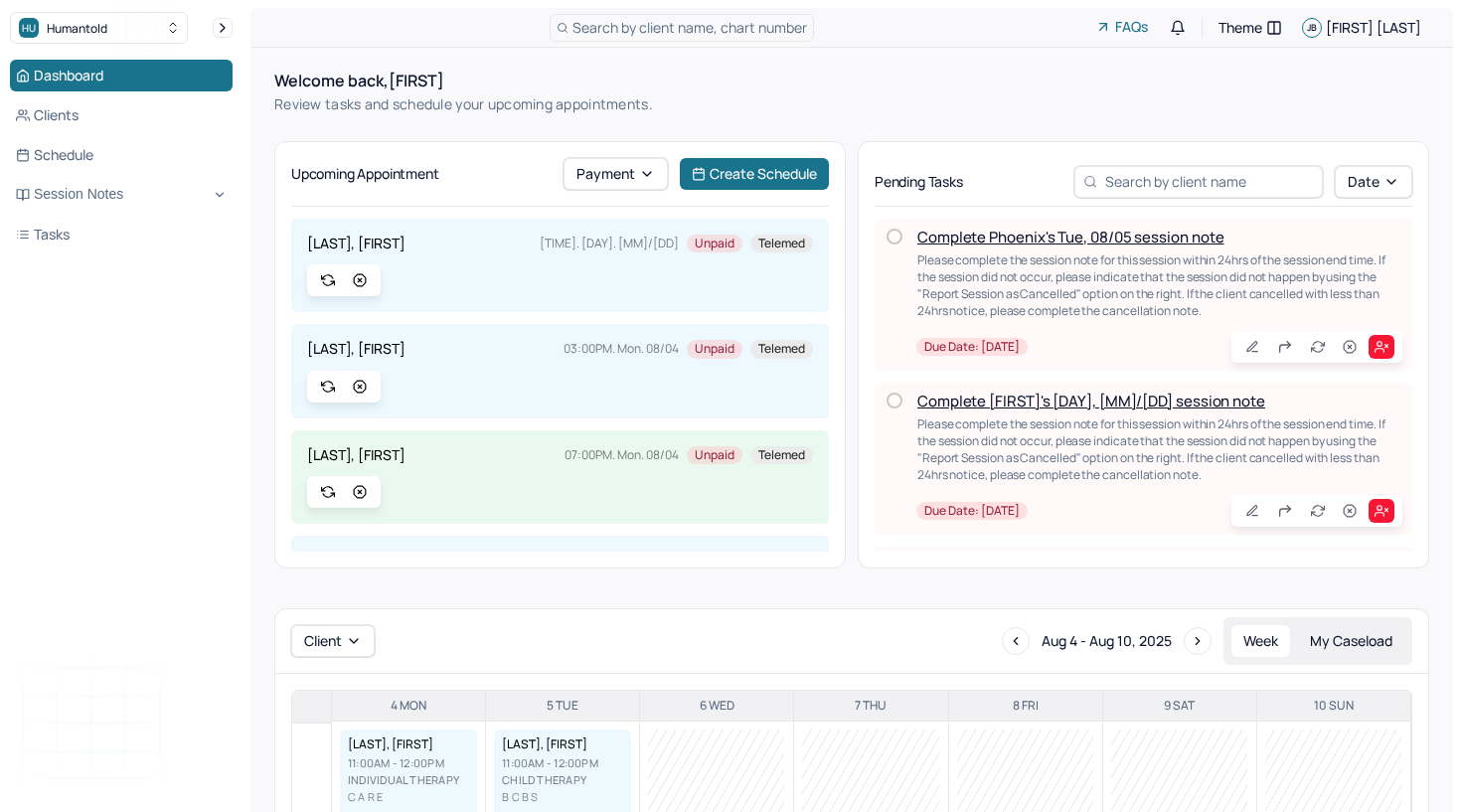 scroll, scrollTop: 0, scrollLeft: 0, axis: both 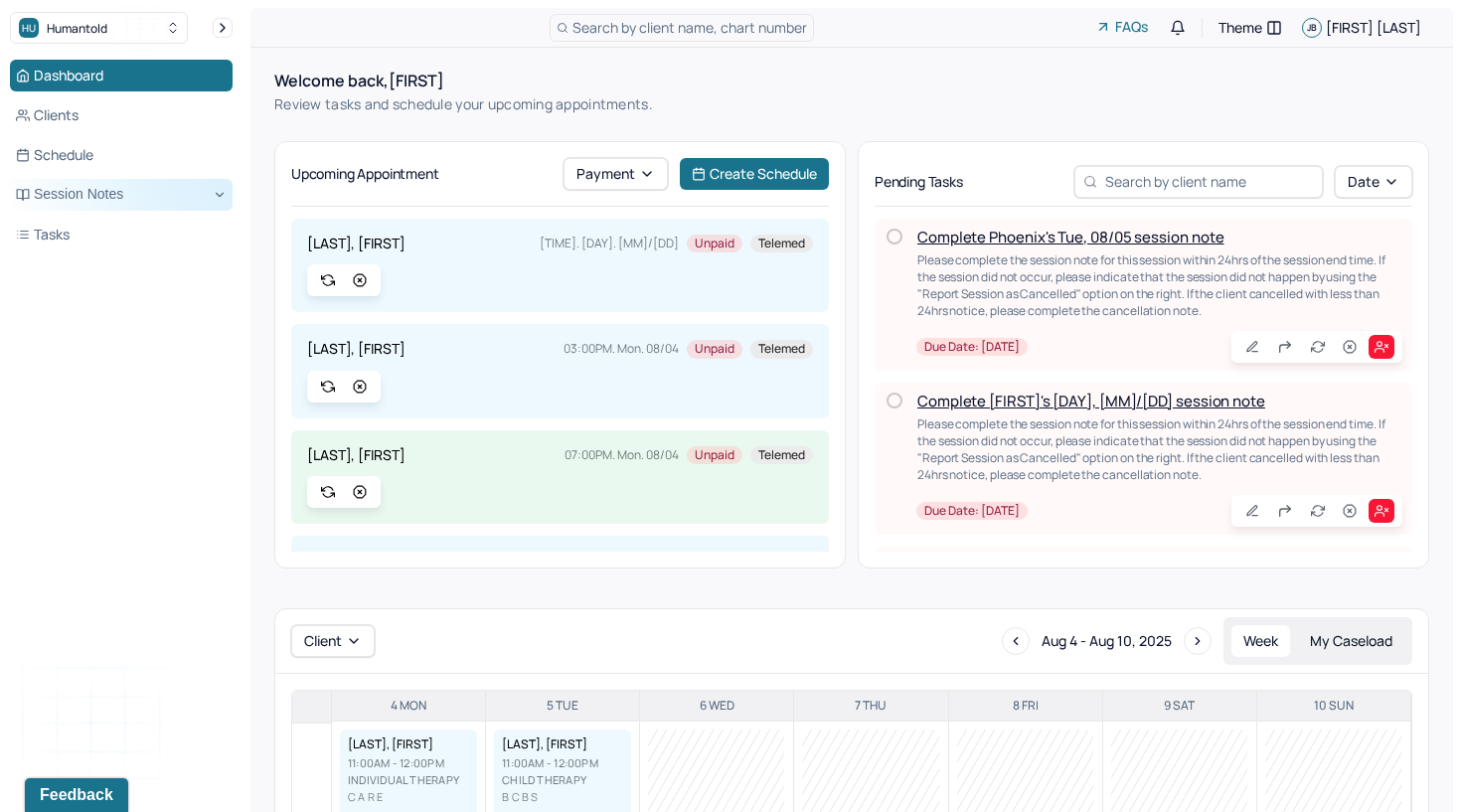 click on "Session Notes" at bounding box center (121, 195) 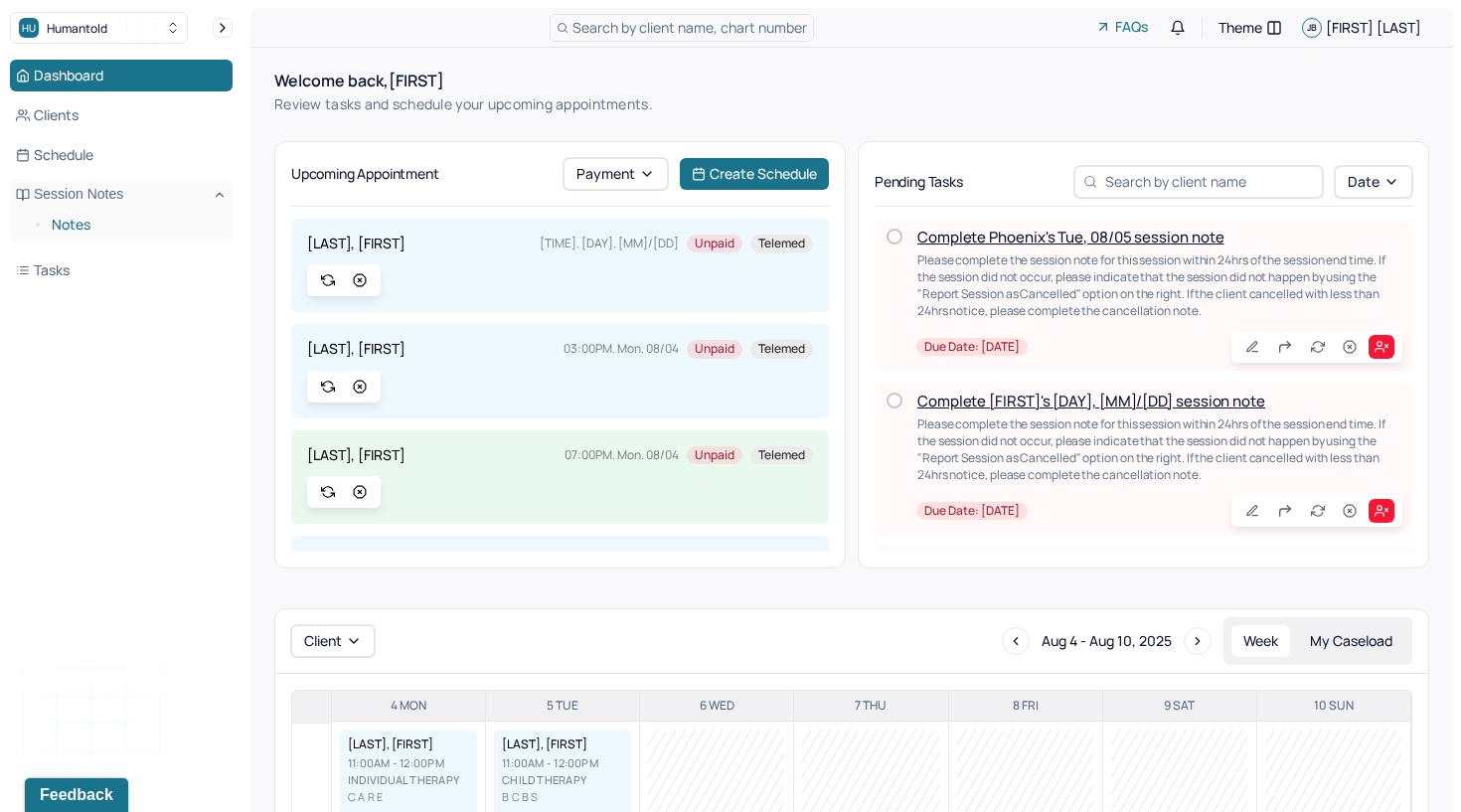 click on "Notes" at bounding box center [134, 225] 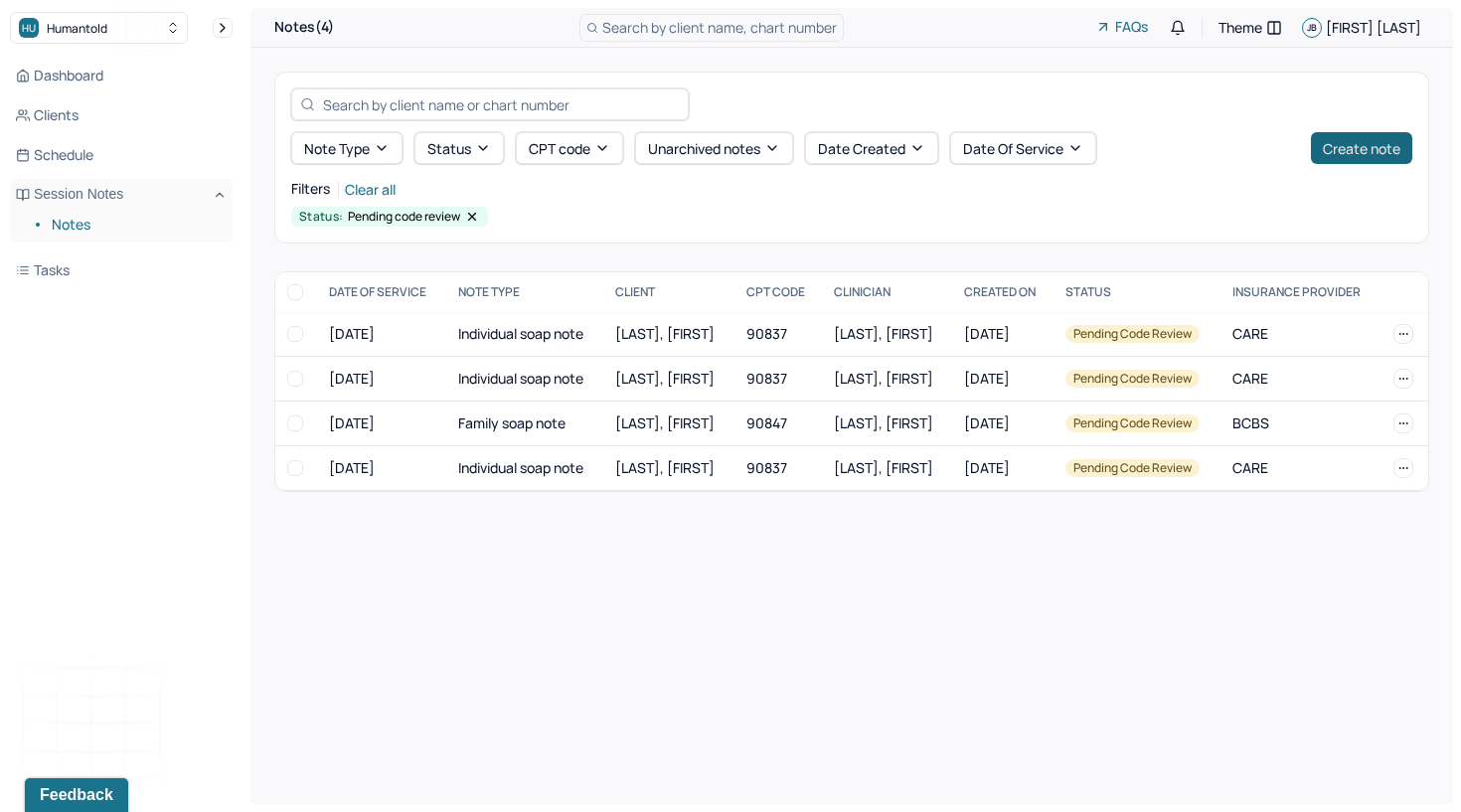 click on "Create note" at bounding box center [1362, 148] 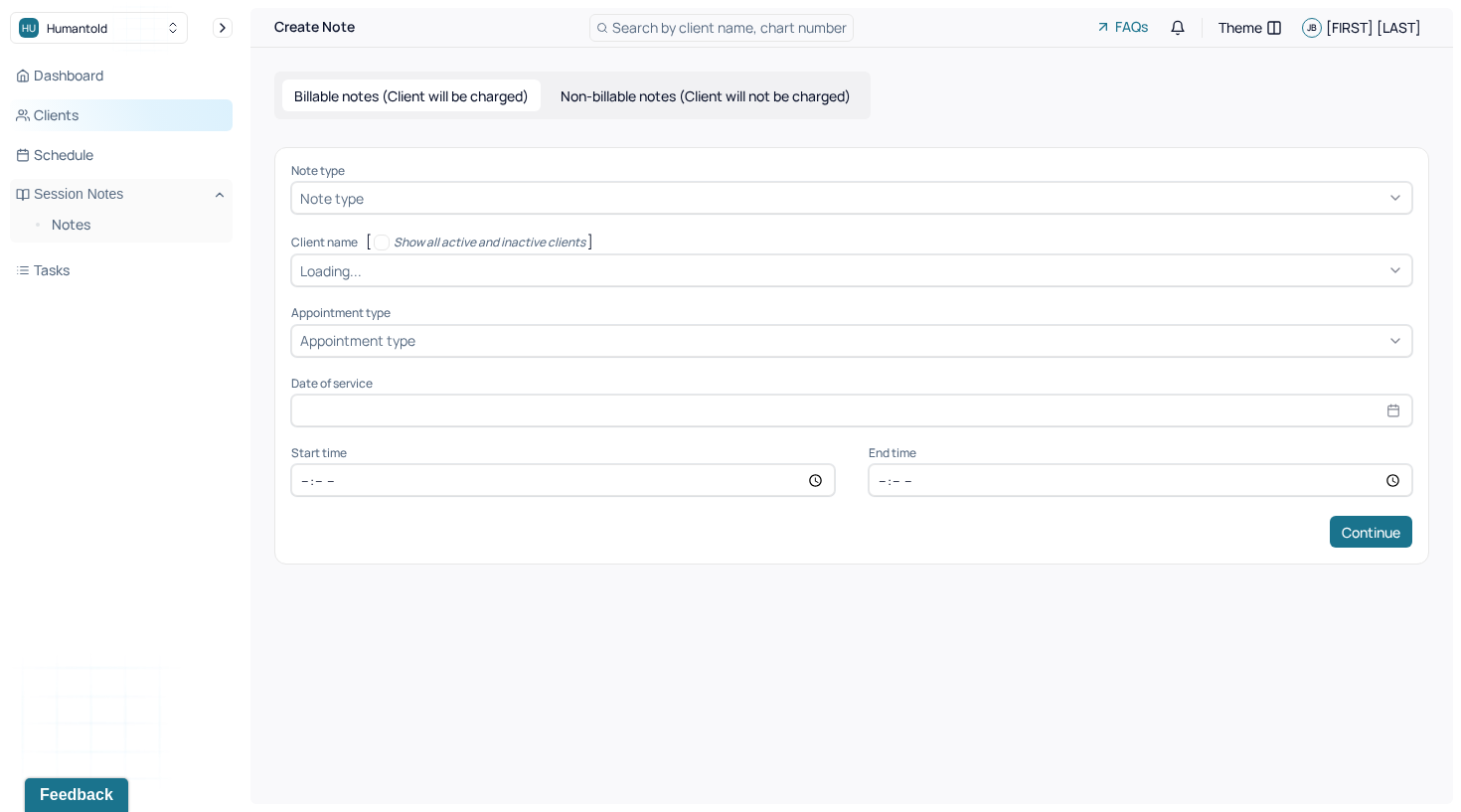 click on "Clients" at bounding box center [121, 115] 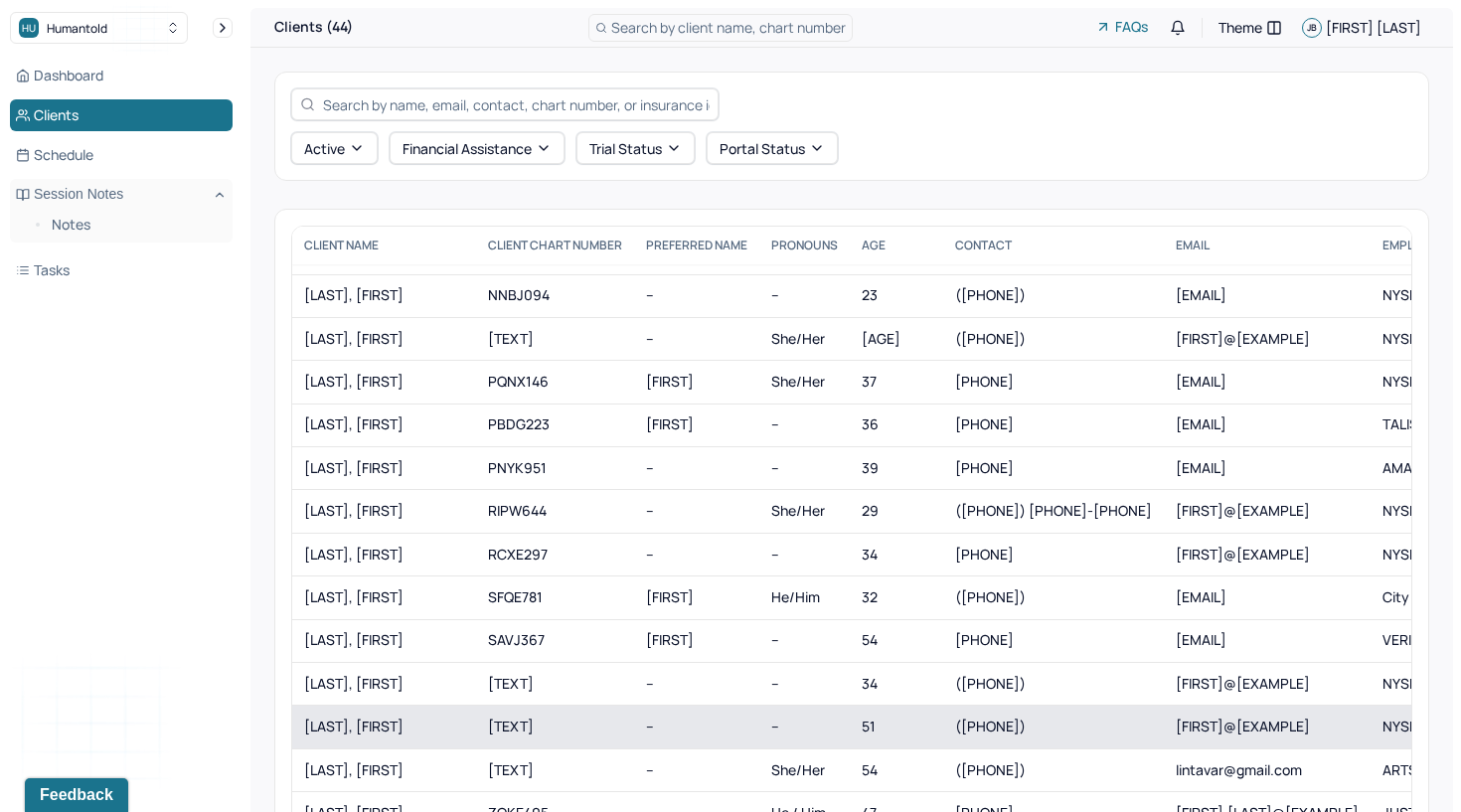 scroll, scrollTop: 1326, scrollLeft: 0, axis: vertical 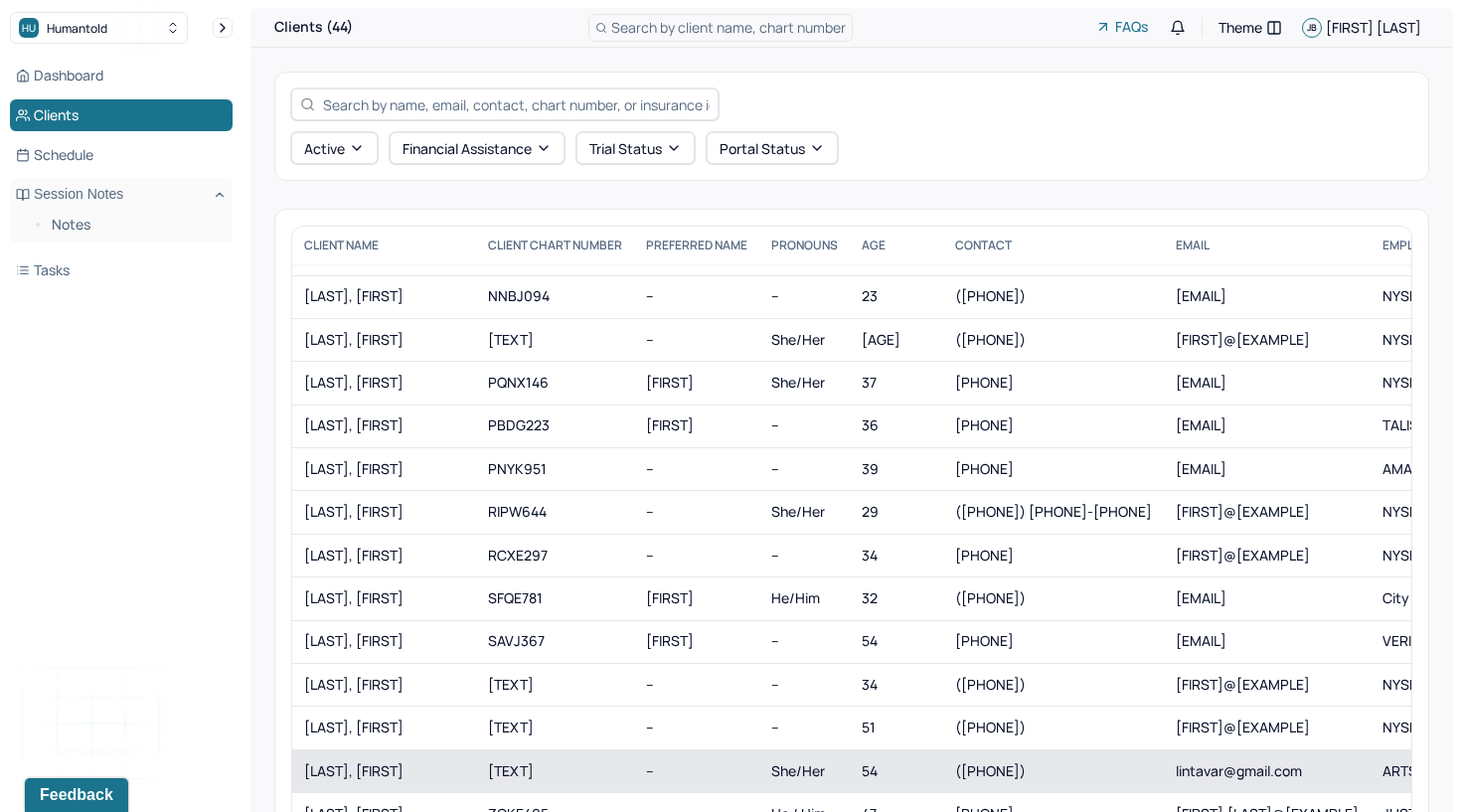 click on "[LAST], [FIRST]" at bounding box center [384, 771] 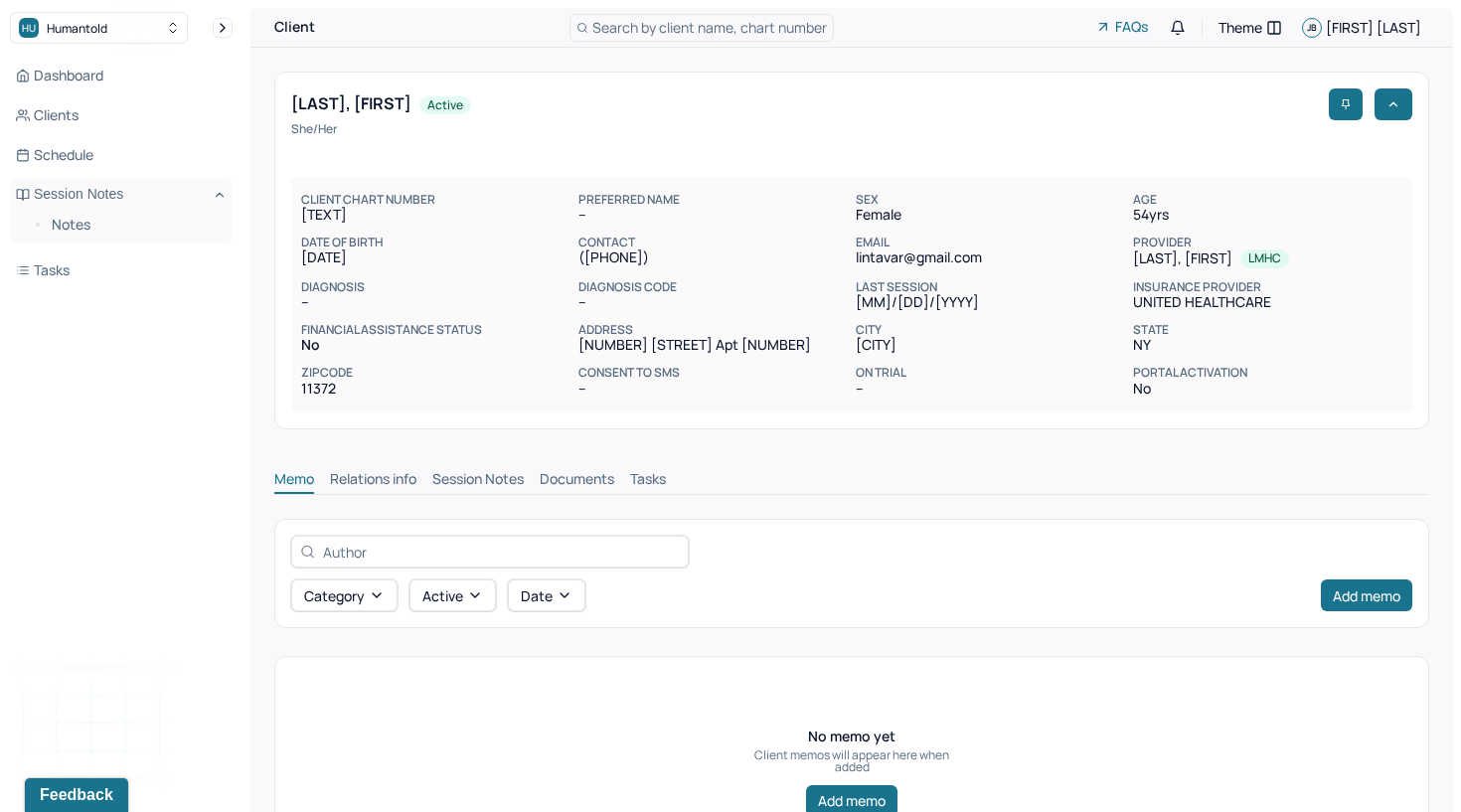 click on "Session Notes" at bounding box center (478, 481) 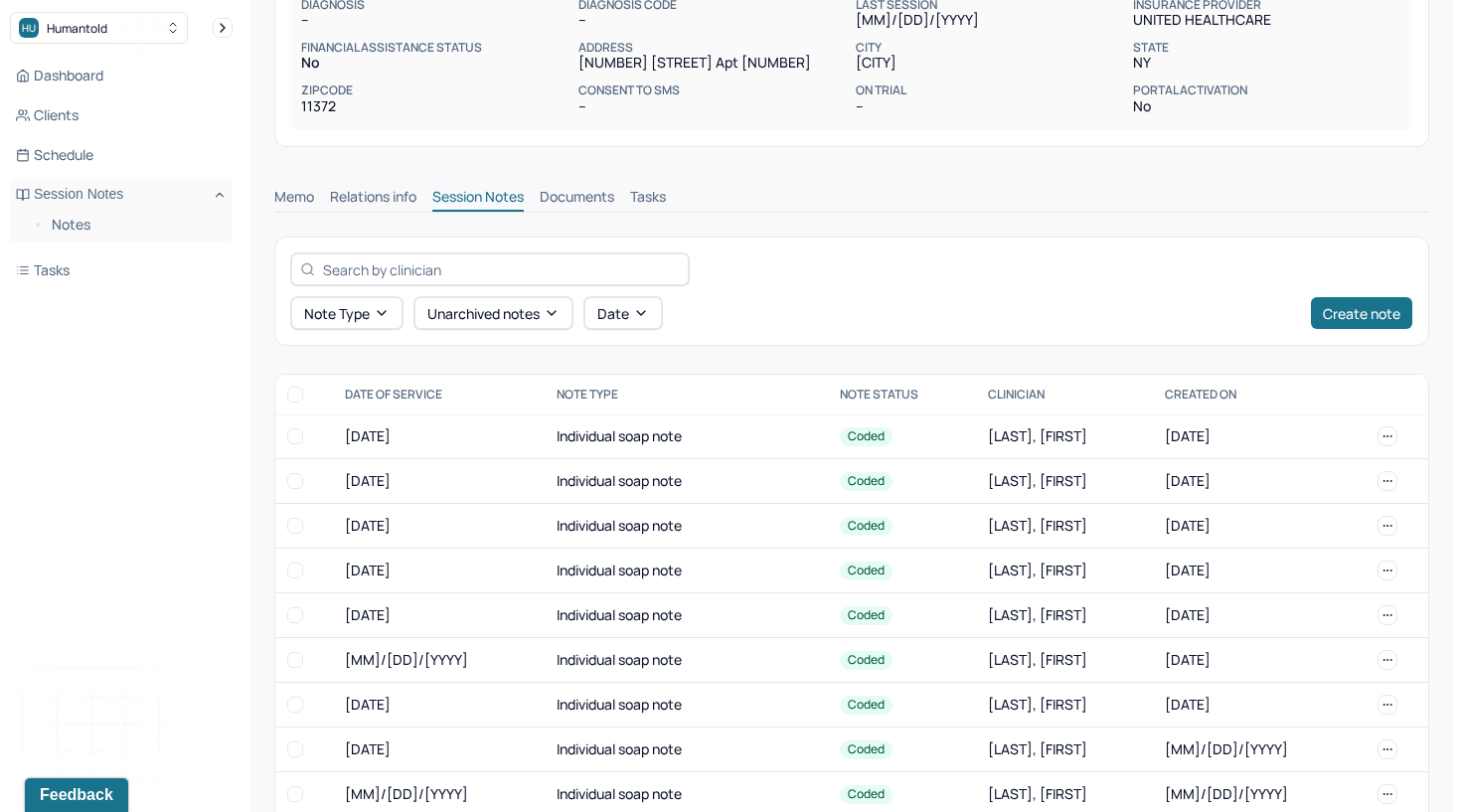 scroll, scrollTop: 477, scrollLeft: 0, axis: vertical 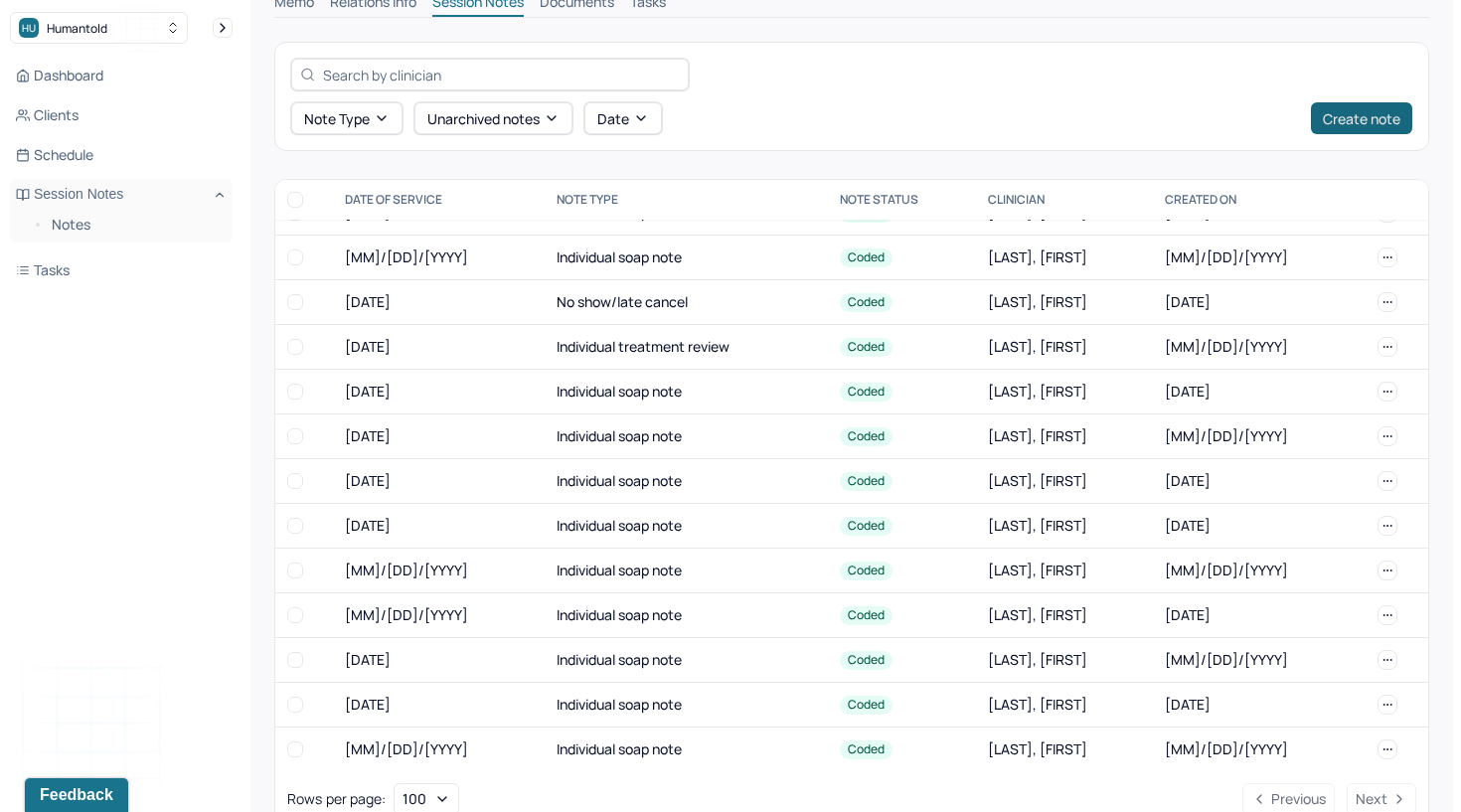click on "Create note" at bounding box center (1362, 118) 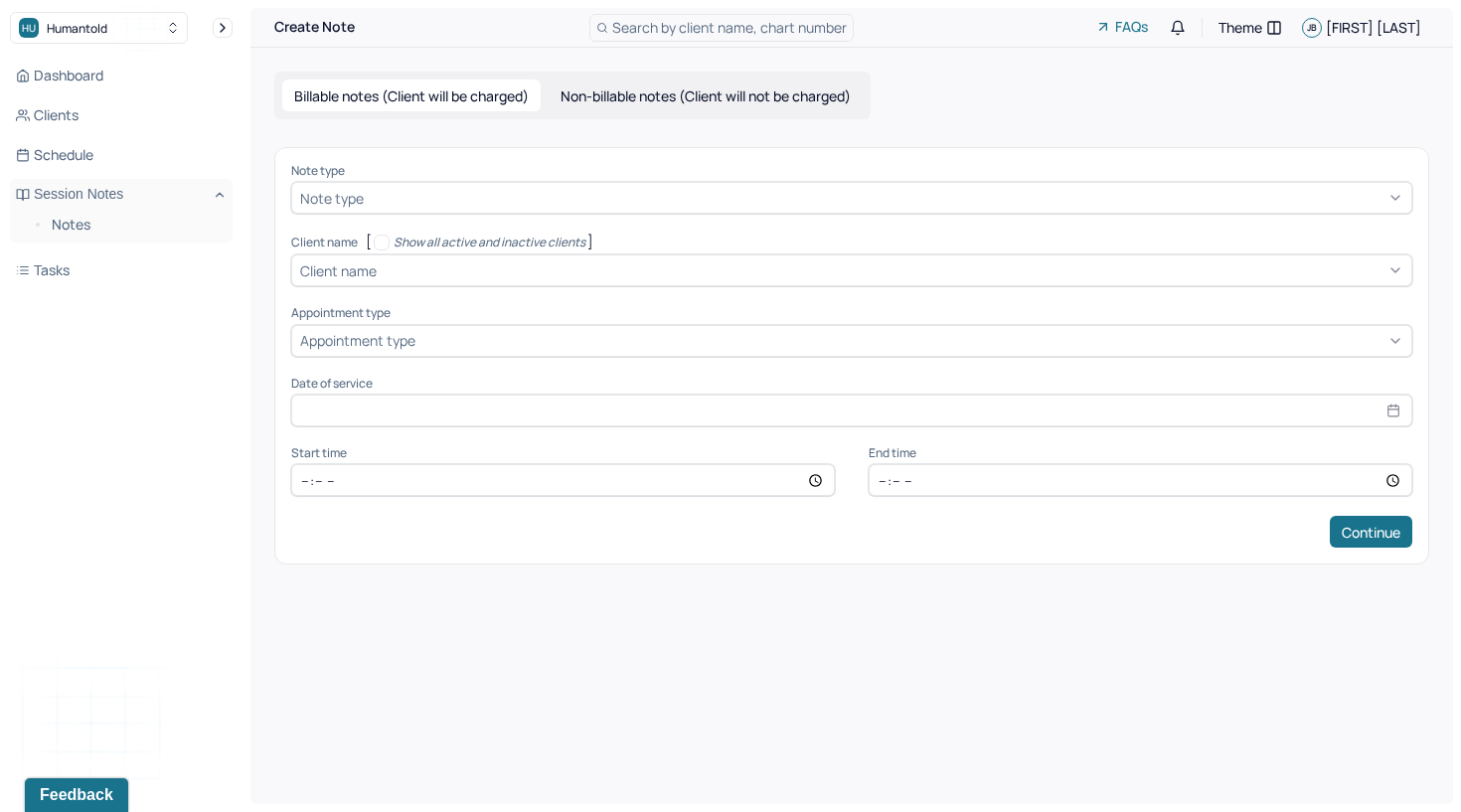 scroll, scrollTop: 0, scrollLeft: 0, axis: both 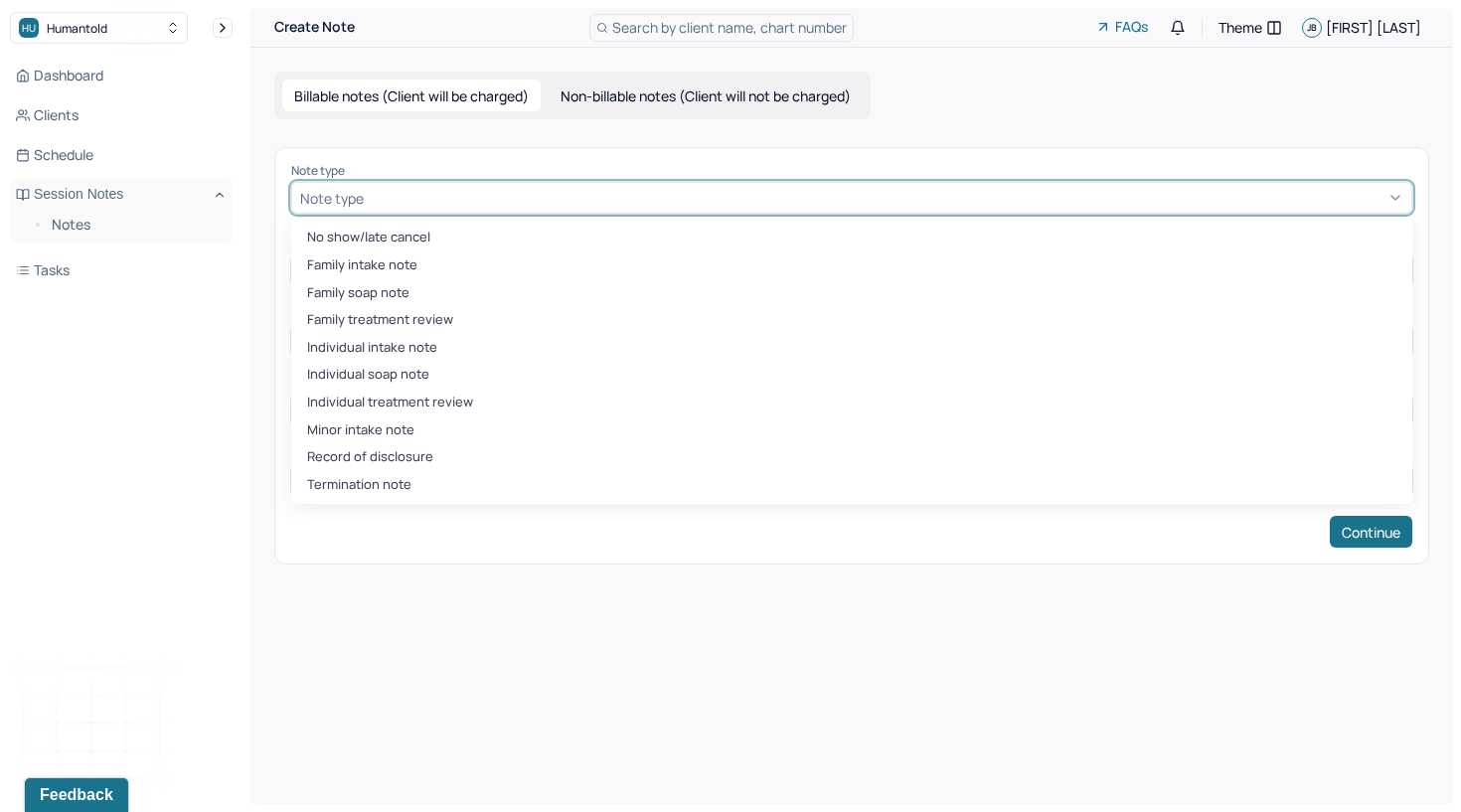 click on "Note type" at bounding box center (852, 198) 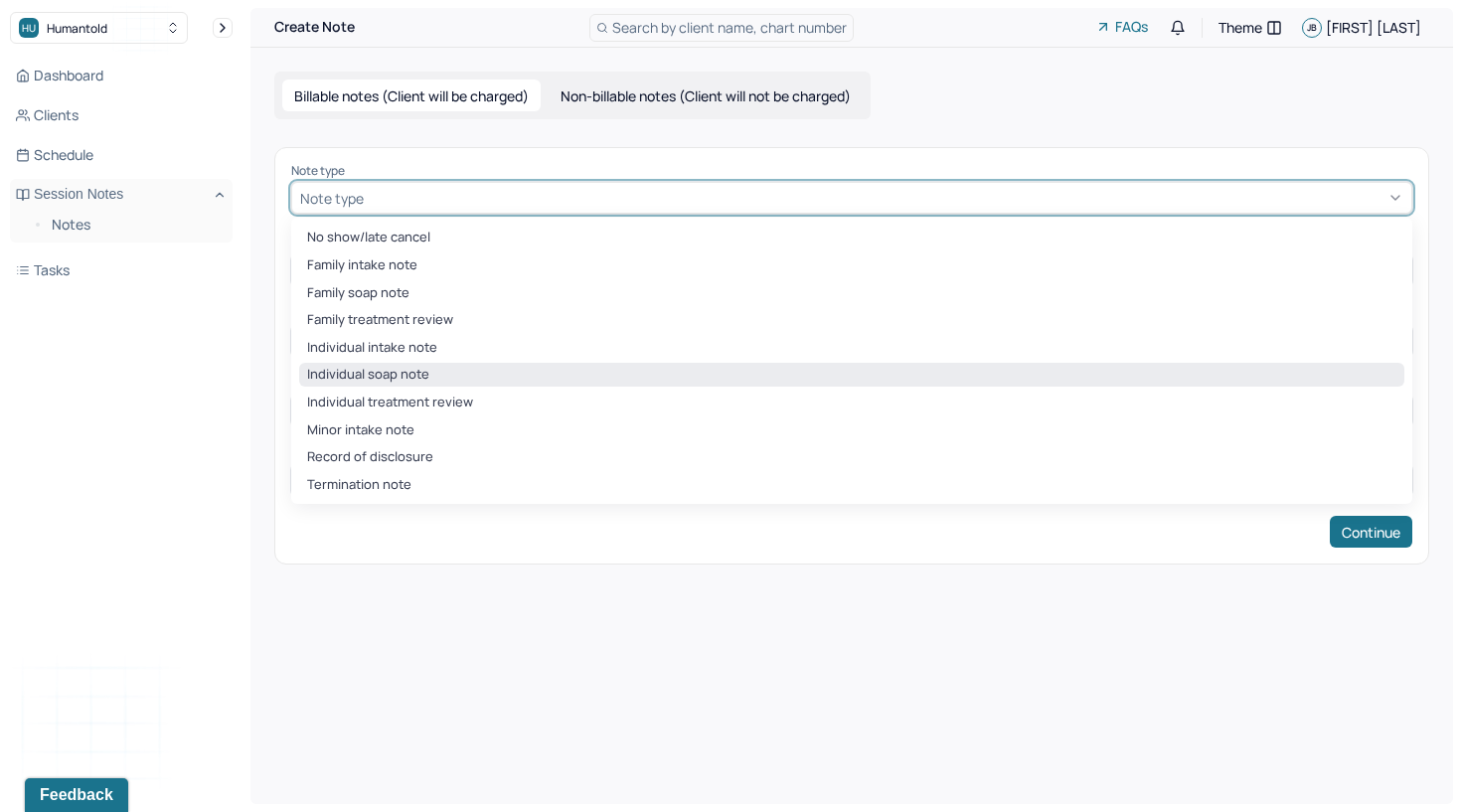 click on "Individual soap note" at bounding box center [852, 375] 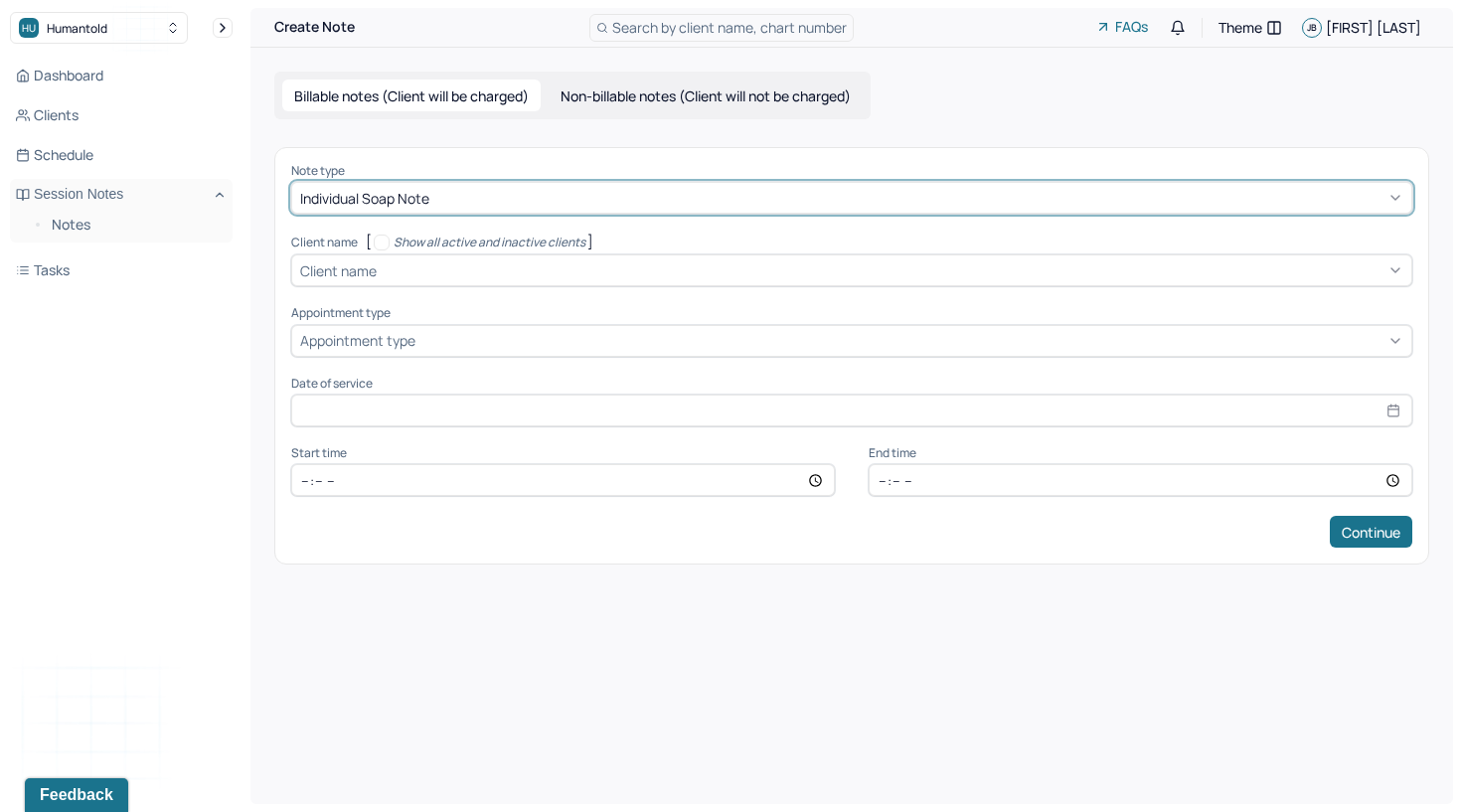 click on "Client name" at bounding box center (338, 270) 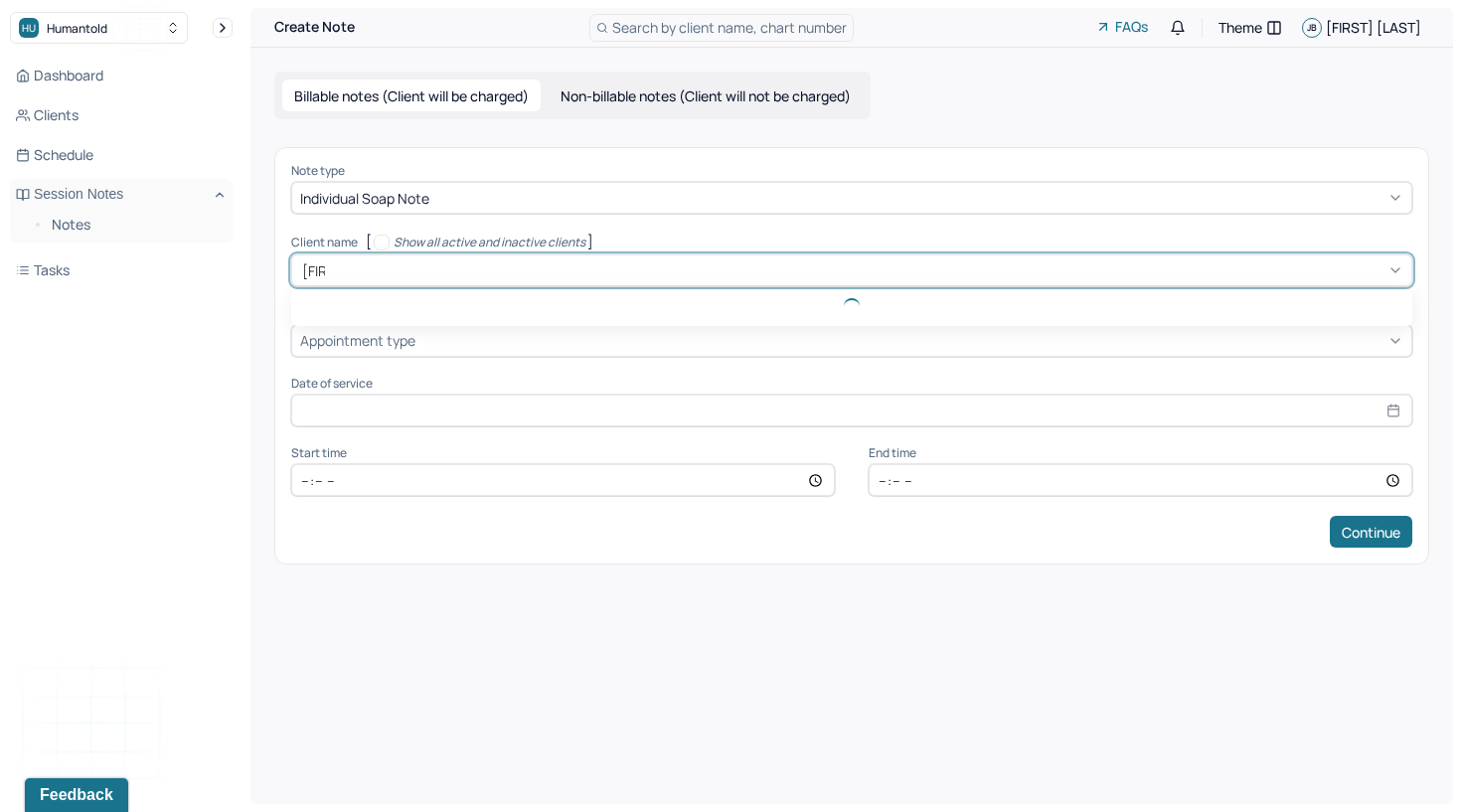 type on "linta" 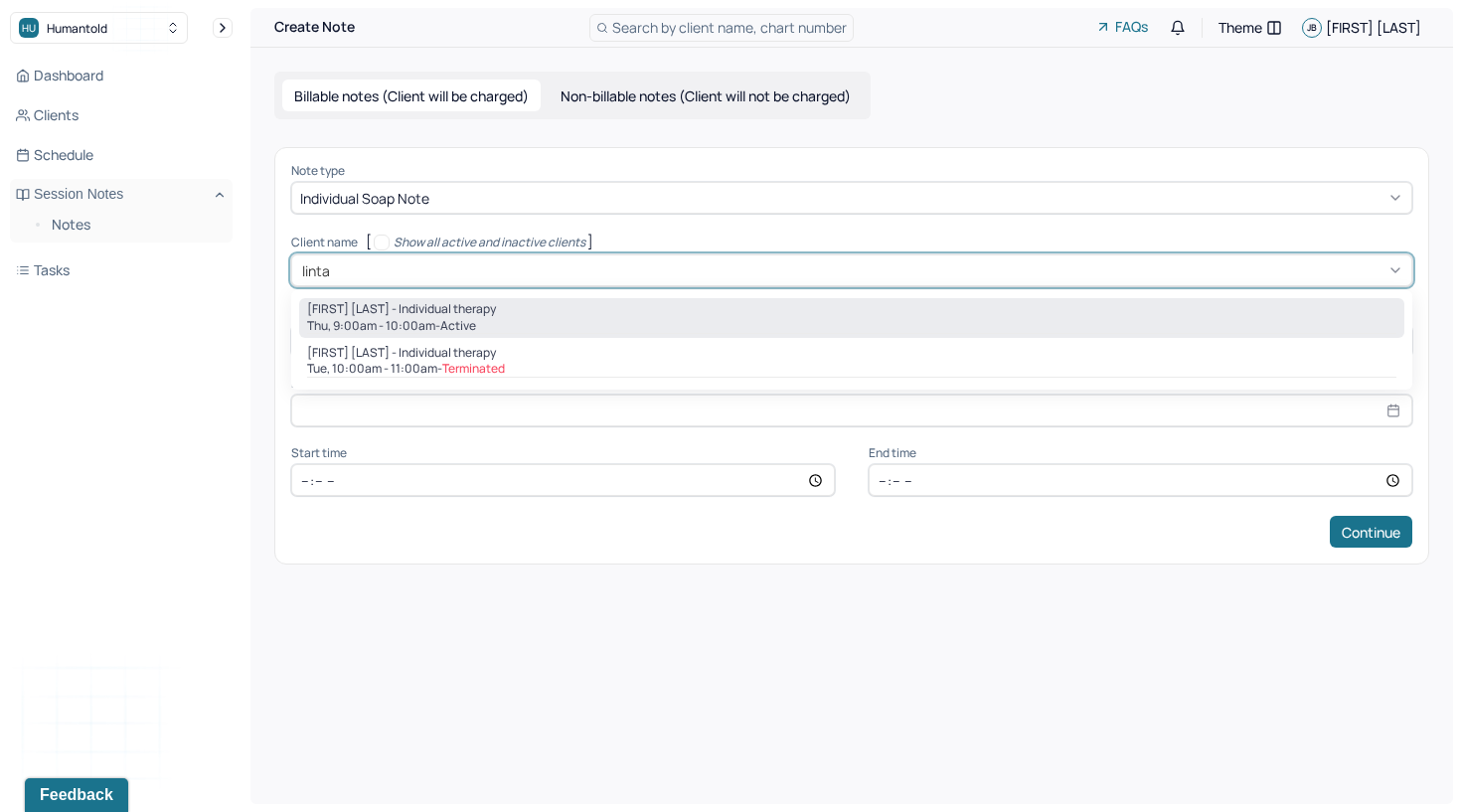 click on "Thu, 9:00am - 10:00am  -  active" at bounding box center (852, 326) 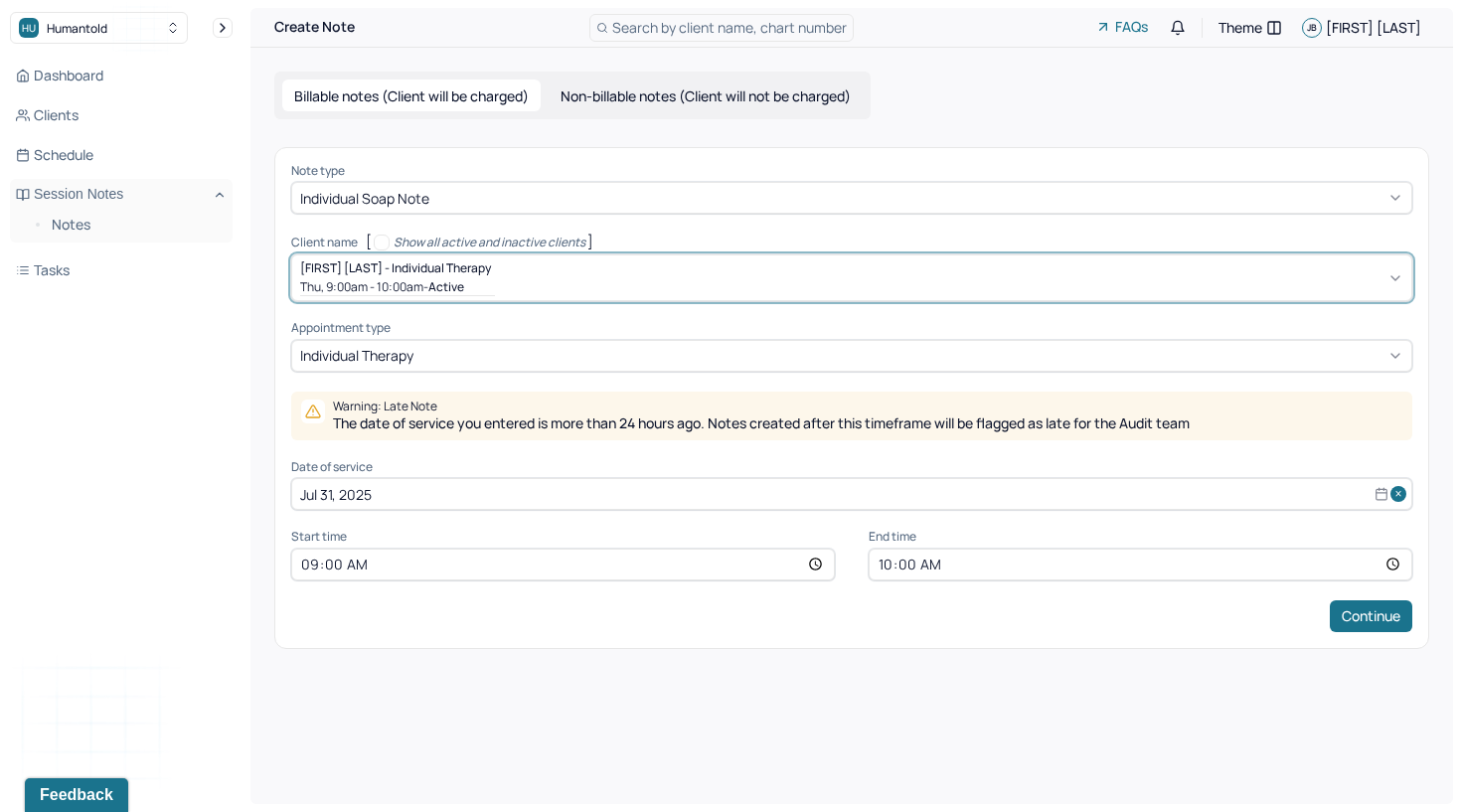 click on "Jul 31, 2025" at bounding box center [852, 494] 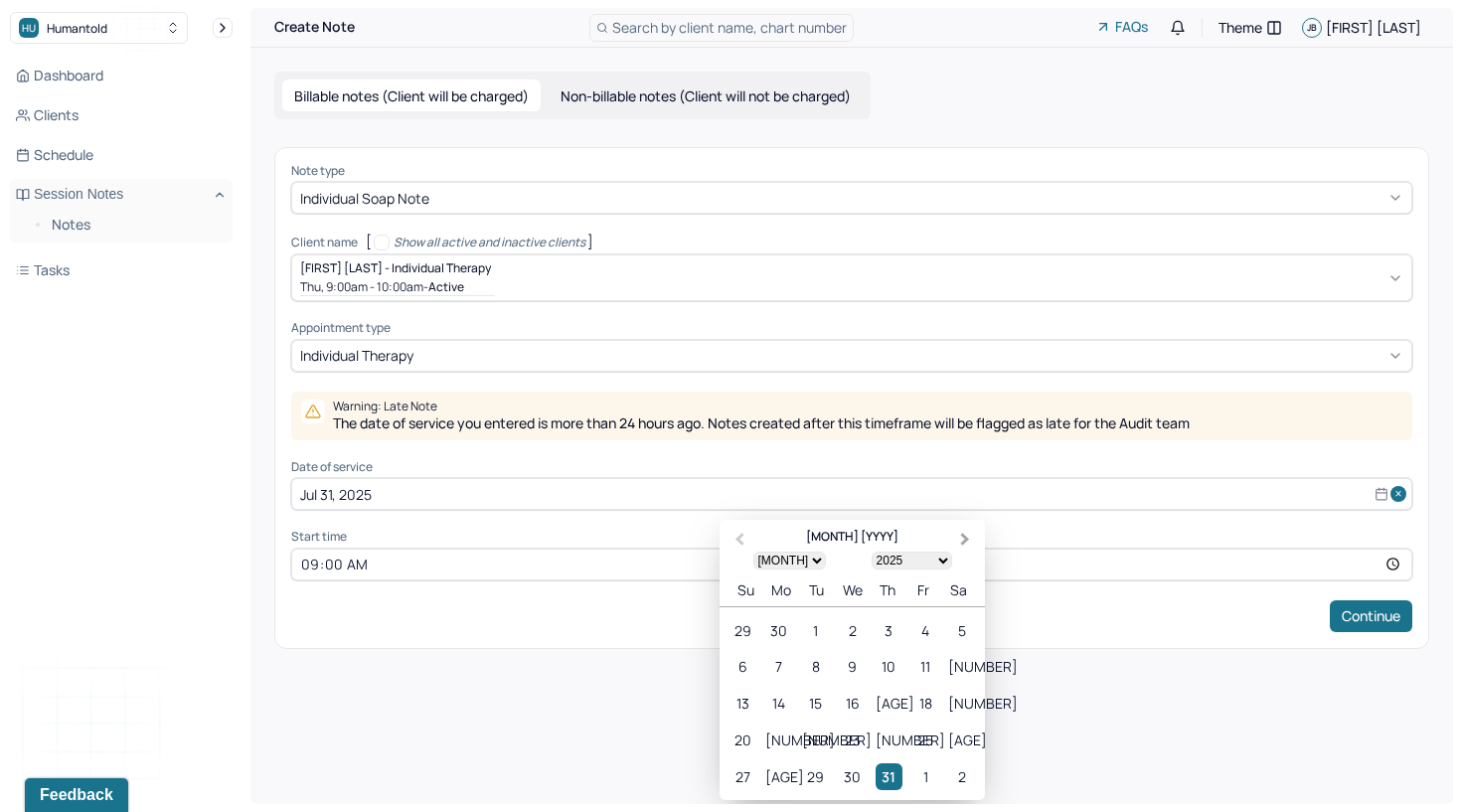 click on "Next Month" at bounding box center [965, 540] 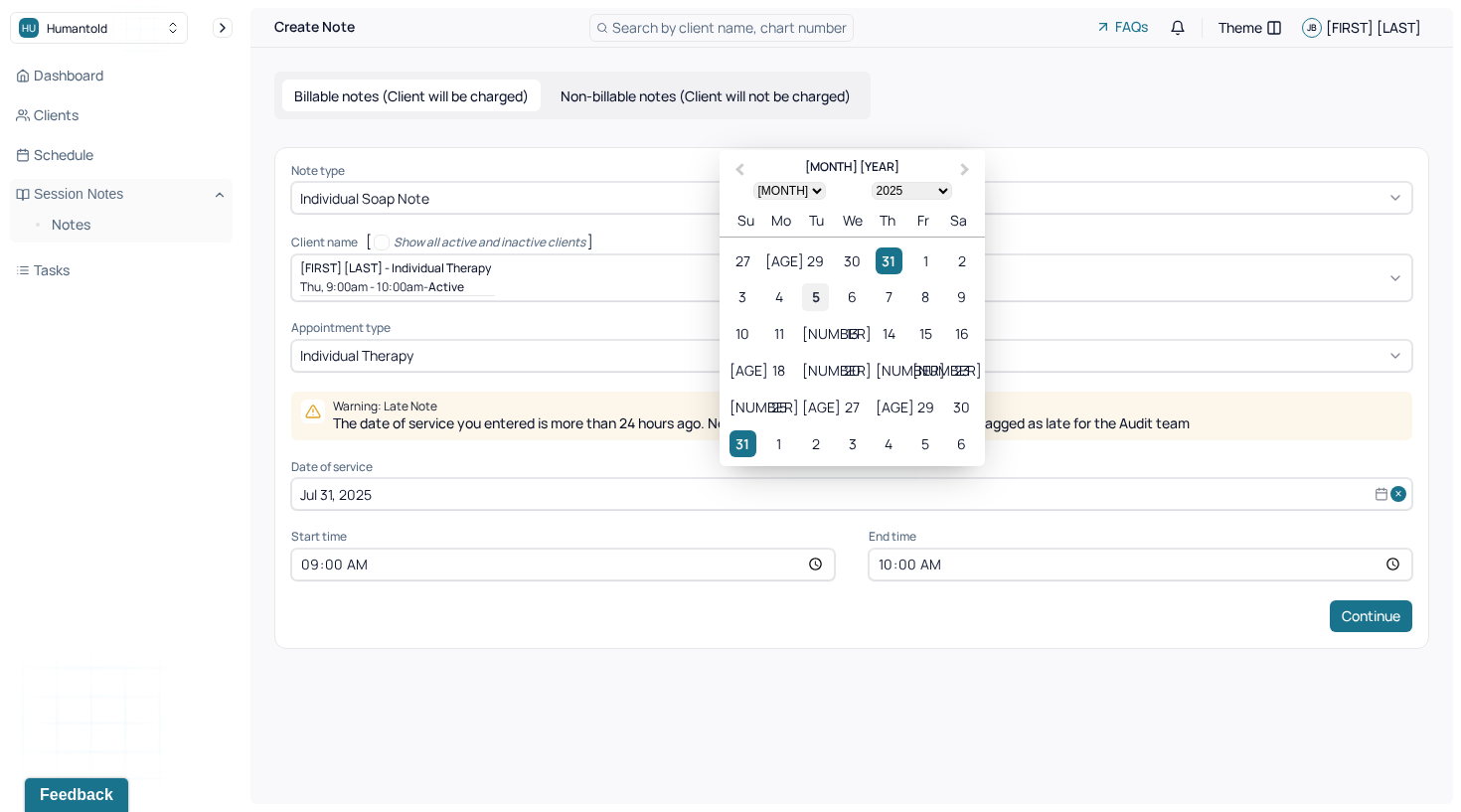 click on "5" at bounding box center (815, 297) 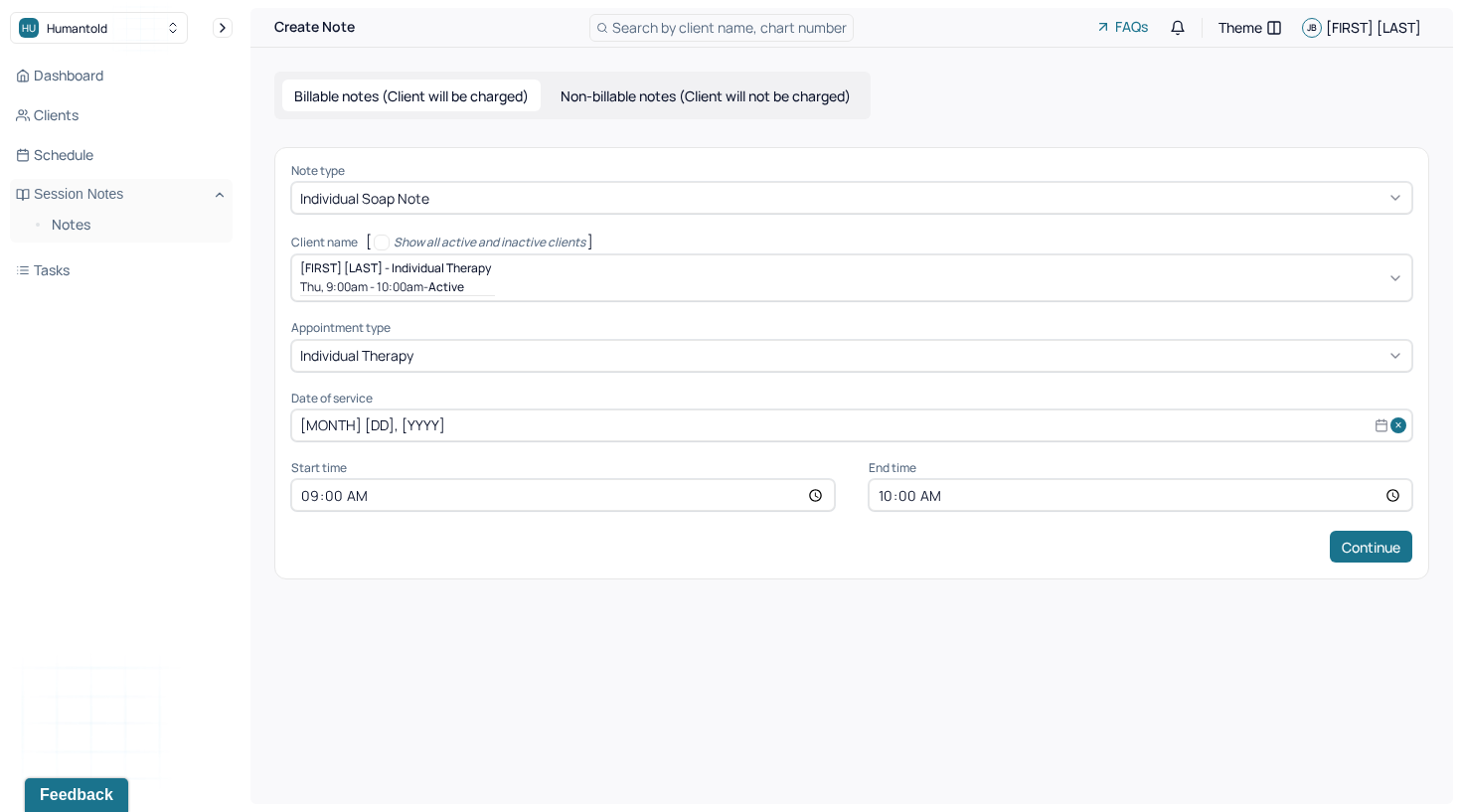 click on "Create Note Search by client name, chart number  FAQs Theme JB Jennifer   Batelic Billable notes (Client will be charged) Non-billable notes (Client will not be charged) Note type Individual soap note Client name [ Show all active and inactive clients ] Linta Varghese - Individual therapy Thu, 9:00am - 10:00am  -  active Supervisee name Jennifer Batelic Appointment type individual therapy Date of service Aug 5, 2025 Start time 09:00 End time 10:00 Continue" at bounding box center [852, 406] 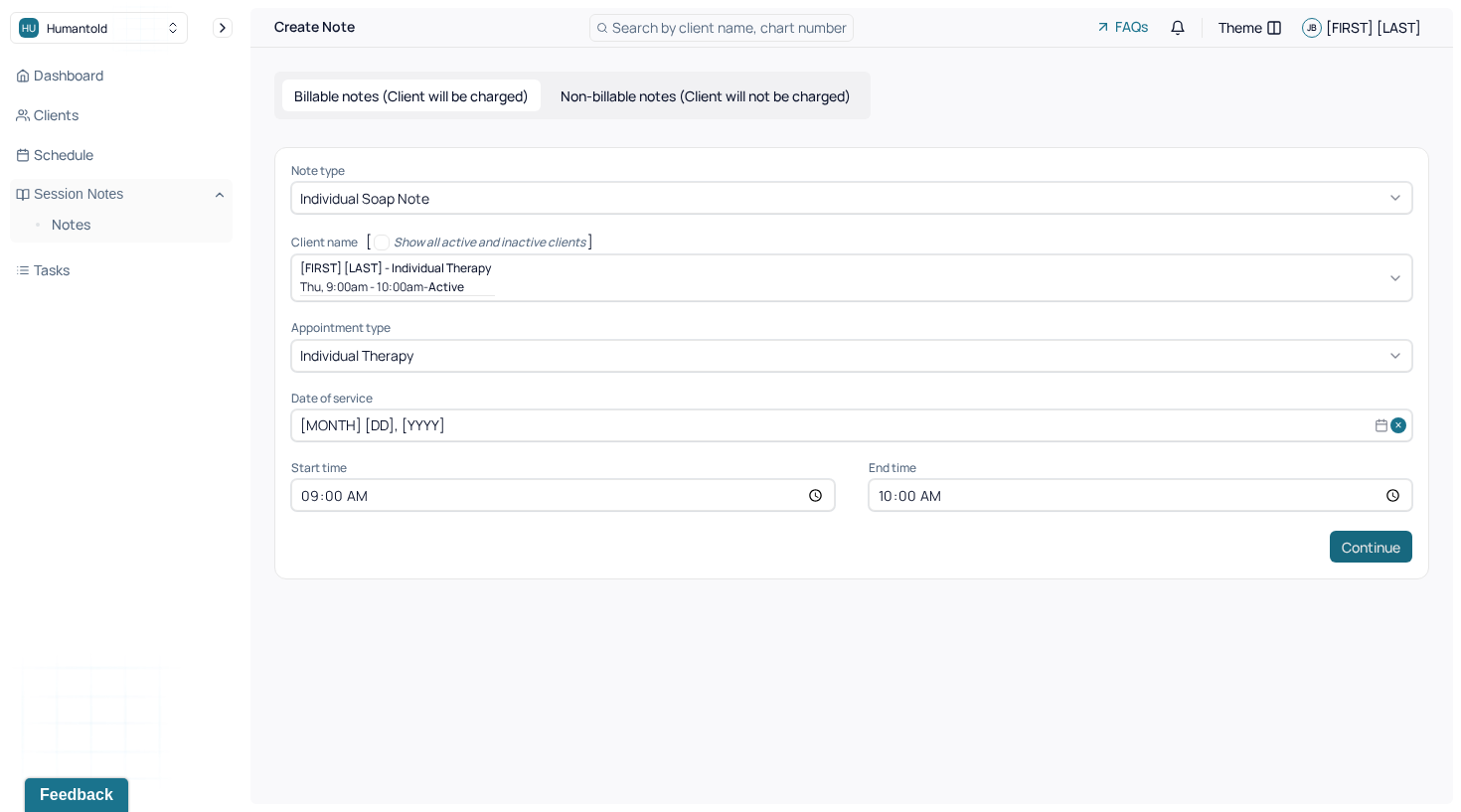 click on "Continue" at bounding box center [1371, 547] 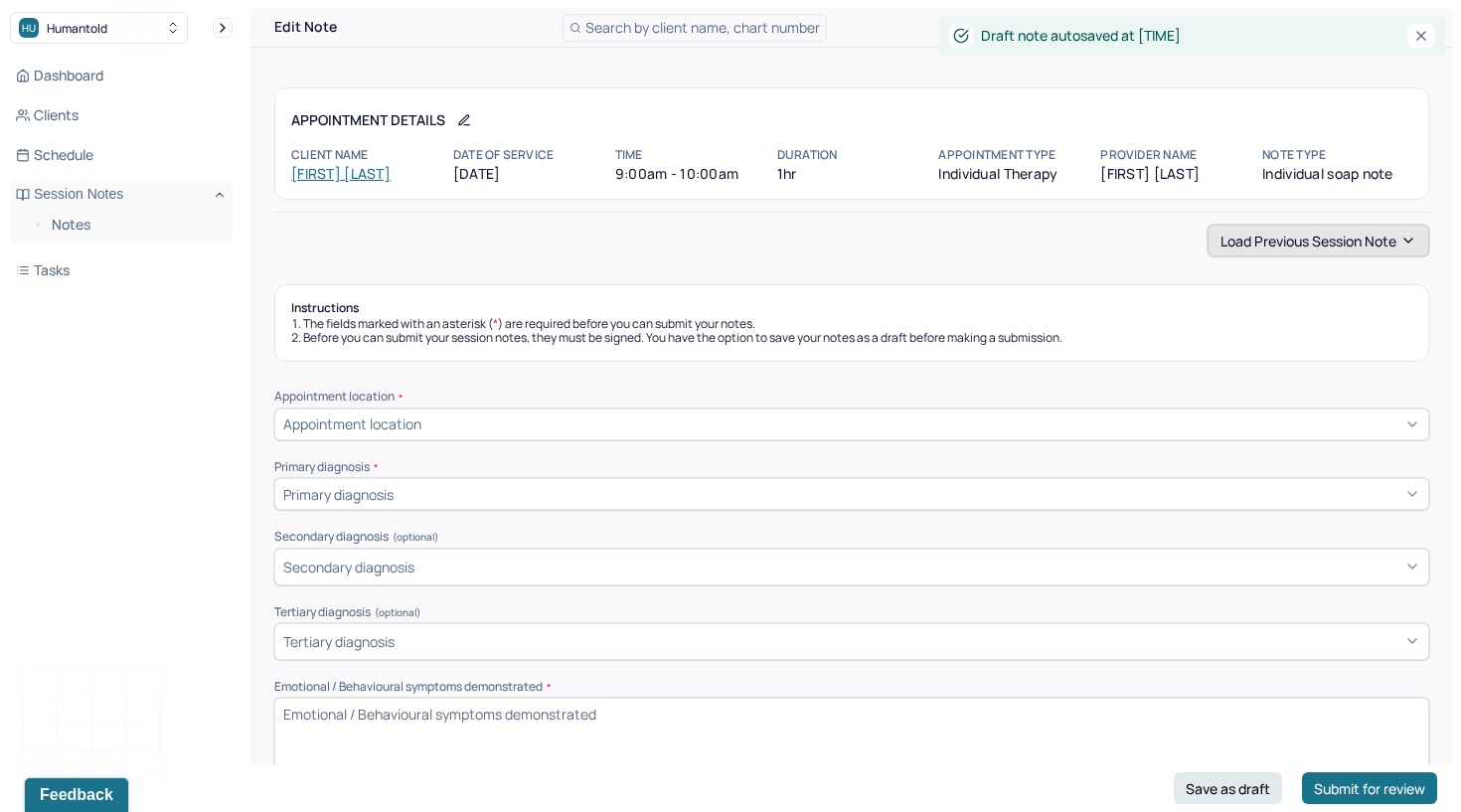 click on "Load previous session note" at bounding box center [1318, 241] 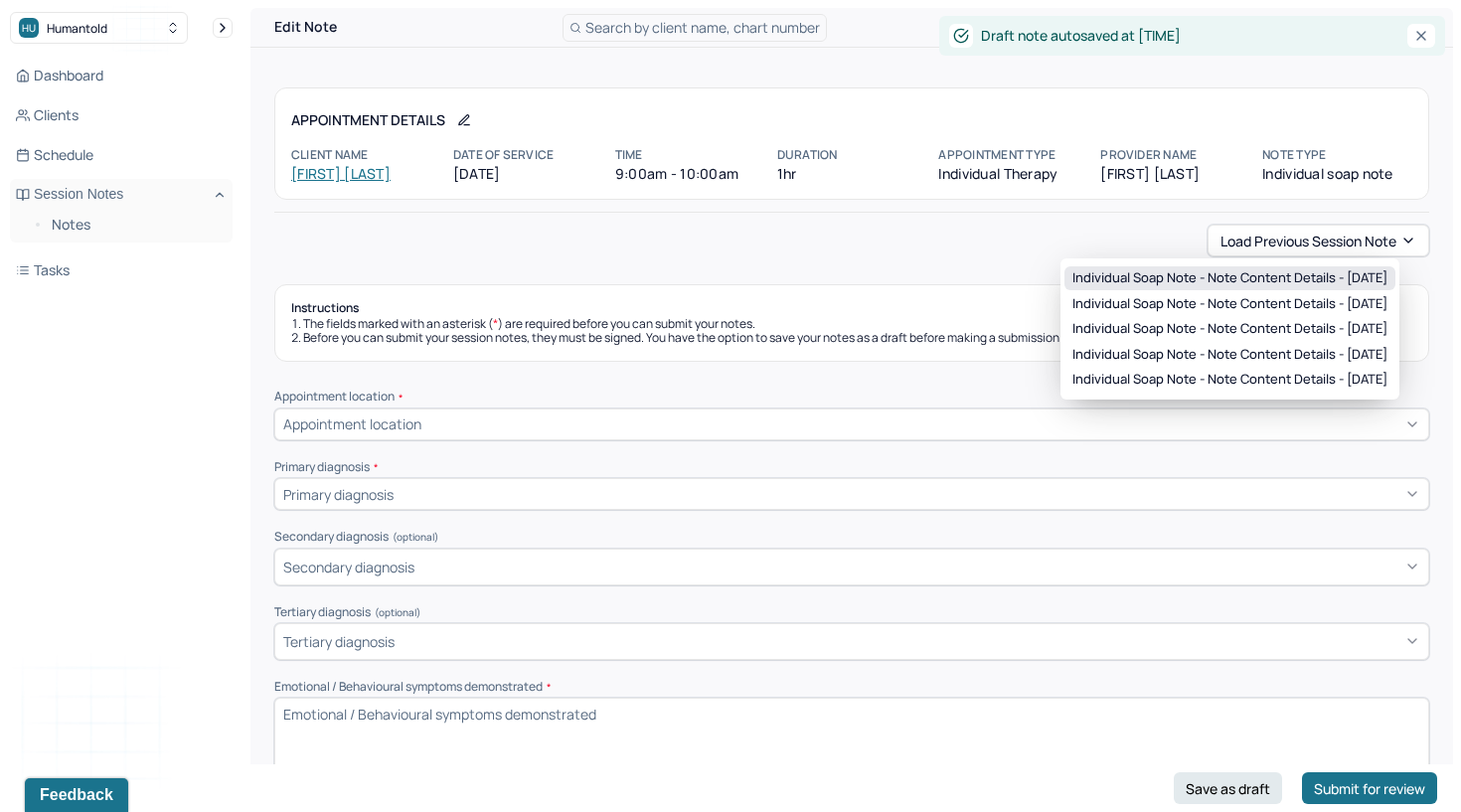 click on "HU Humantold Dashboard Clients Schedule Session Notes Notes Tasks JB Jennifer   Batelic provider Logout Edit Note Search by client name, chart number  FAQs Theme JB Jennifer   Batelic Appointment Details Client name Linta Varghese Date of service [DATE] Time 9:00am - 10:00am Duration 1hr Appointment type individual therapy Provider name Jennifer Batelic Note type Individual soap note Load previous session note Instructions The fields marked with an asterisk ( * ) are required before you can submit your notes. Before you can submit your session notes, they must be signed. You have the option to save your notes as a draft before making a submission. Appointment location * Appointment location Primary diagnosis * Primary diagnosis Secondary diagnosis (optional) Secondary diagnosis Tertiary diagnosis (optional) Tertiary diagnosis Emotional / Behavioural symptoms demonstrated * Causing * Causing Intention for Session * Intention for Session Session Note Subjective Objective EDMR *" at bounding box center [730, 1641] 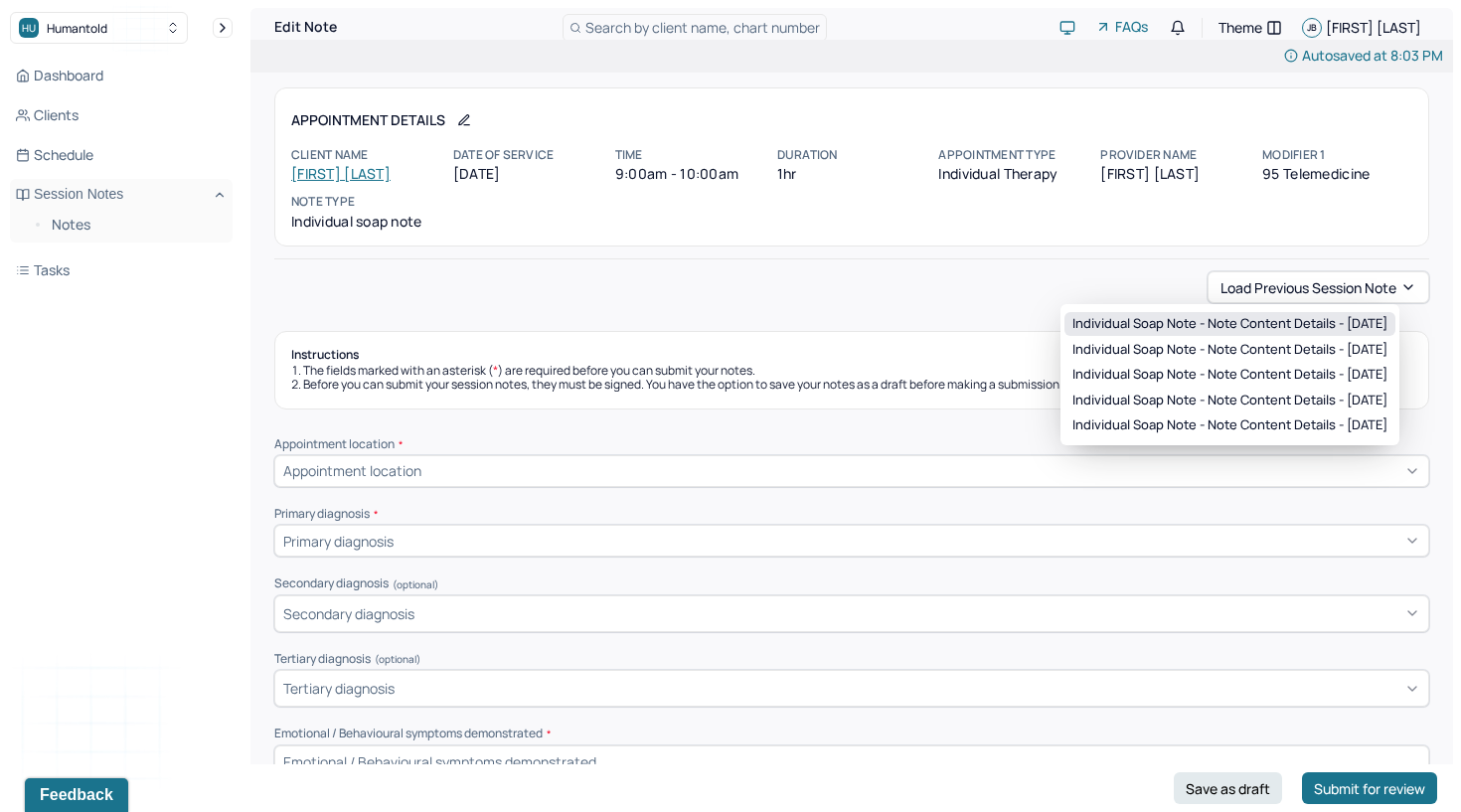 click on "Individual soap note   - Note content Details -   07/22/2025" at bounding box center (1229, 324) 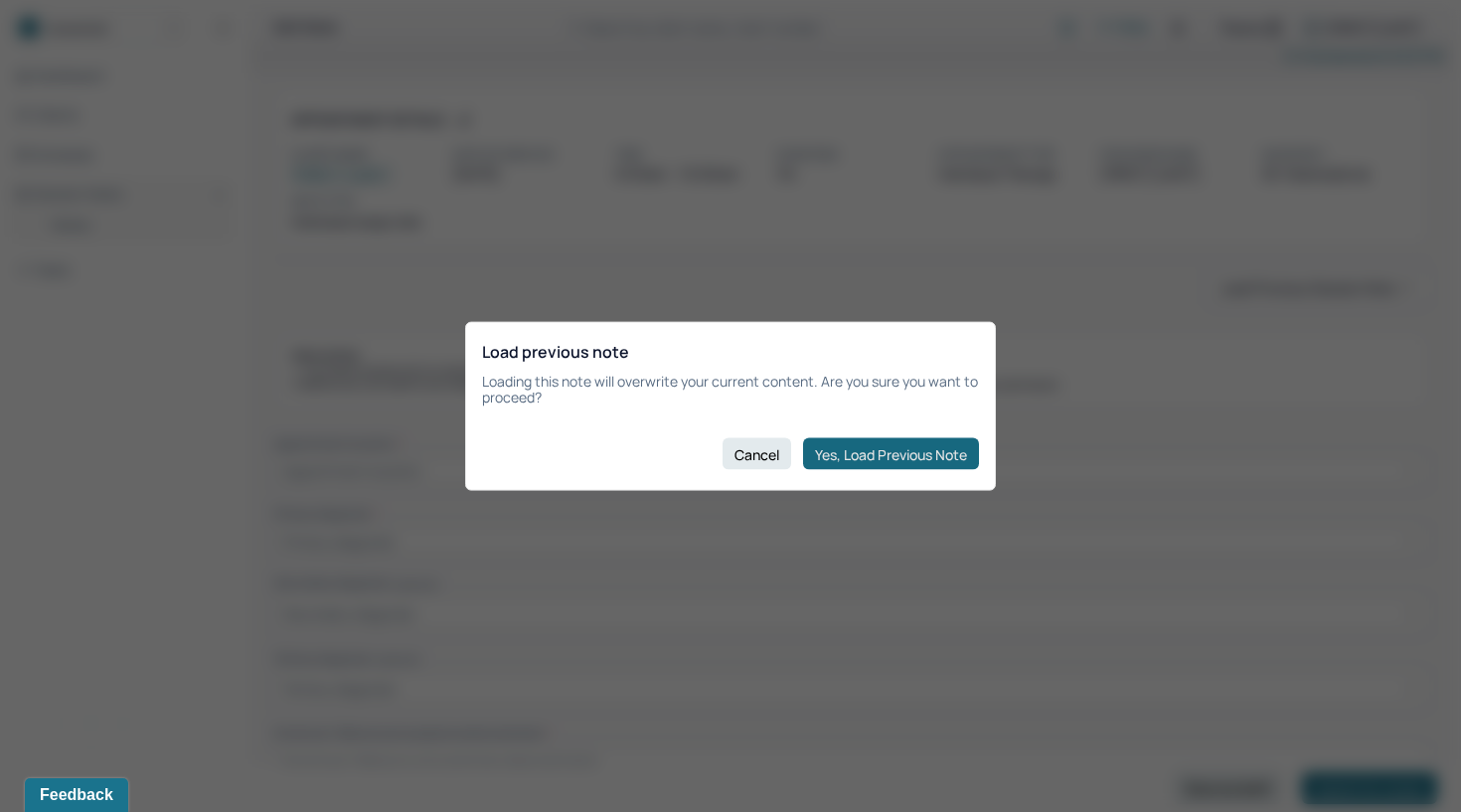 click on "Yes, Load Previous Note" at bounding box center [891, 454] 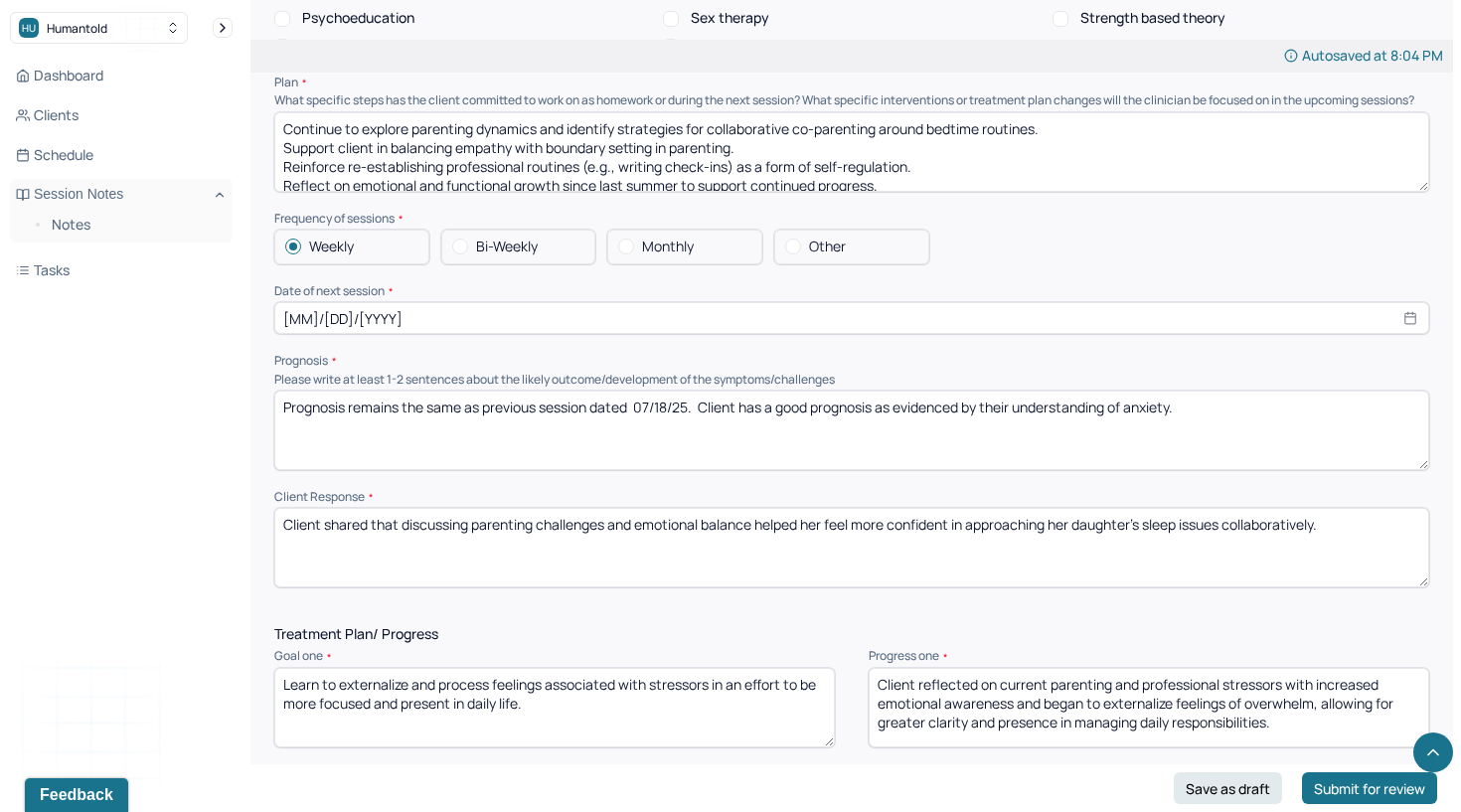 scroll, scrollTop: 1924, scrollLeft: 0, axis: vertical 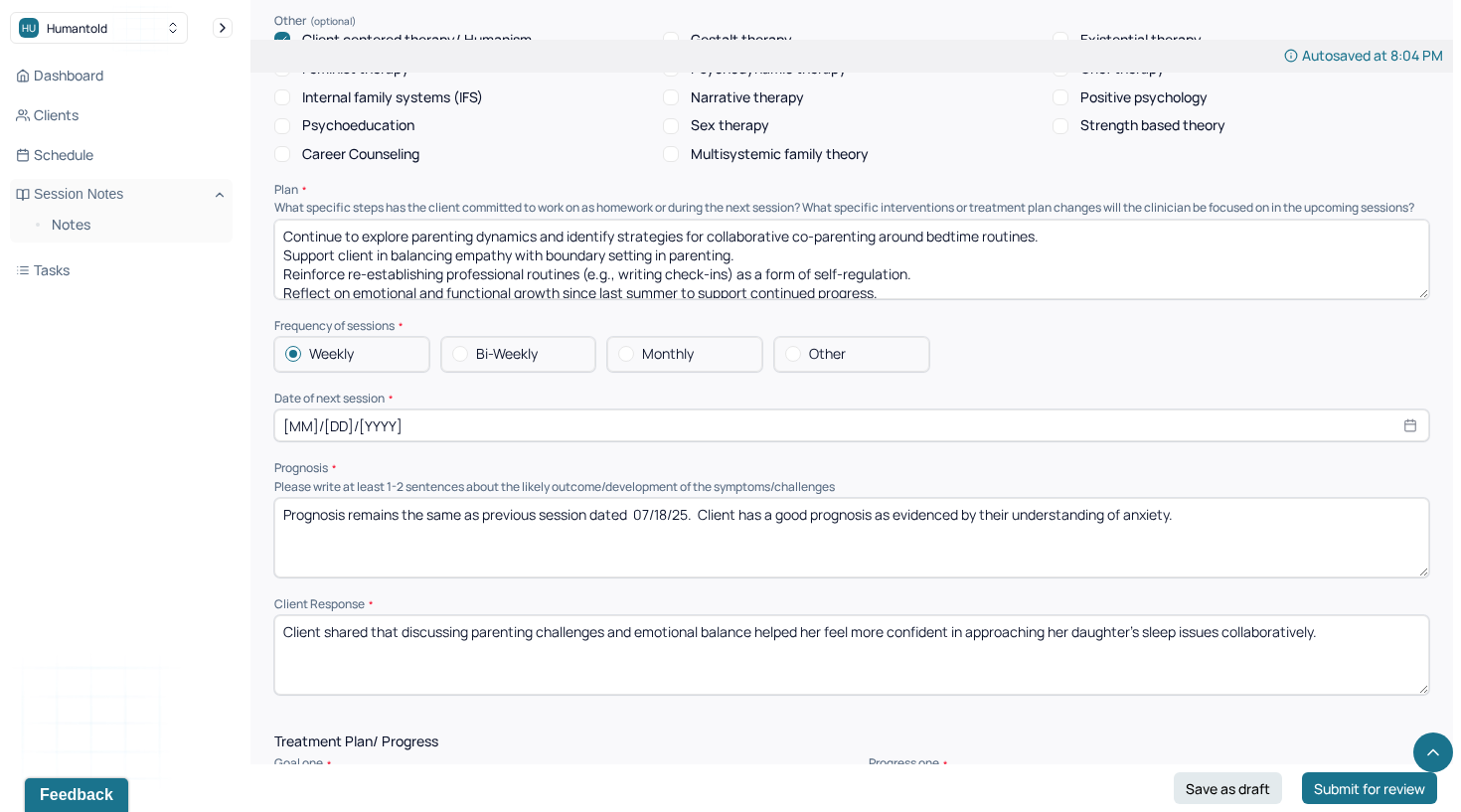 click on "Prognosis remains the same as previous session dated  07/18/25.  Client has a good prognosis as evidenced by their understanding of anxiety." at bounding box center [852, 538] 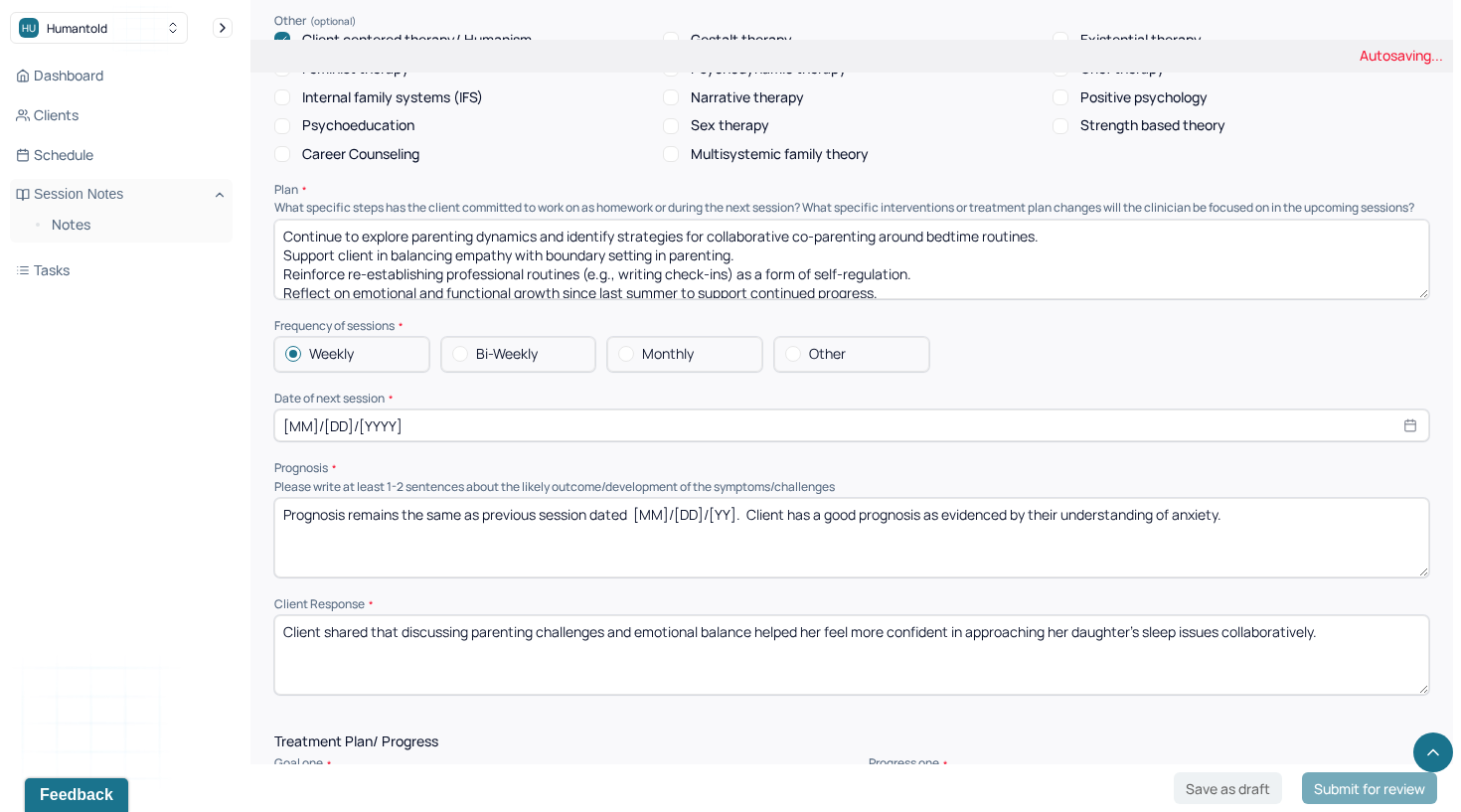 type on "Prognosis remains the same as previous session dated  [MM]/[DD]/[YY].  Client has a good prognosis as evidenced by their understanding of anxiety." 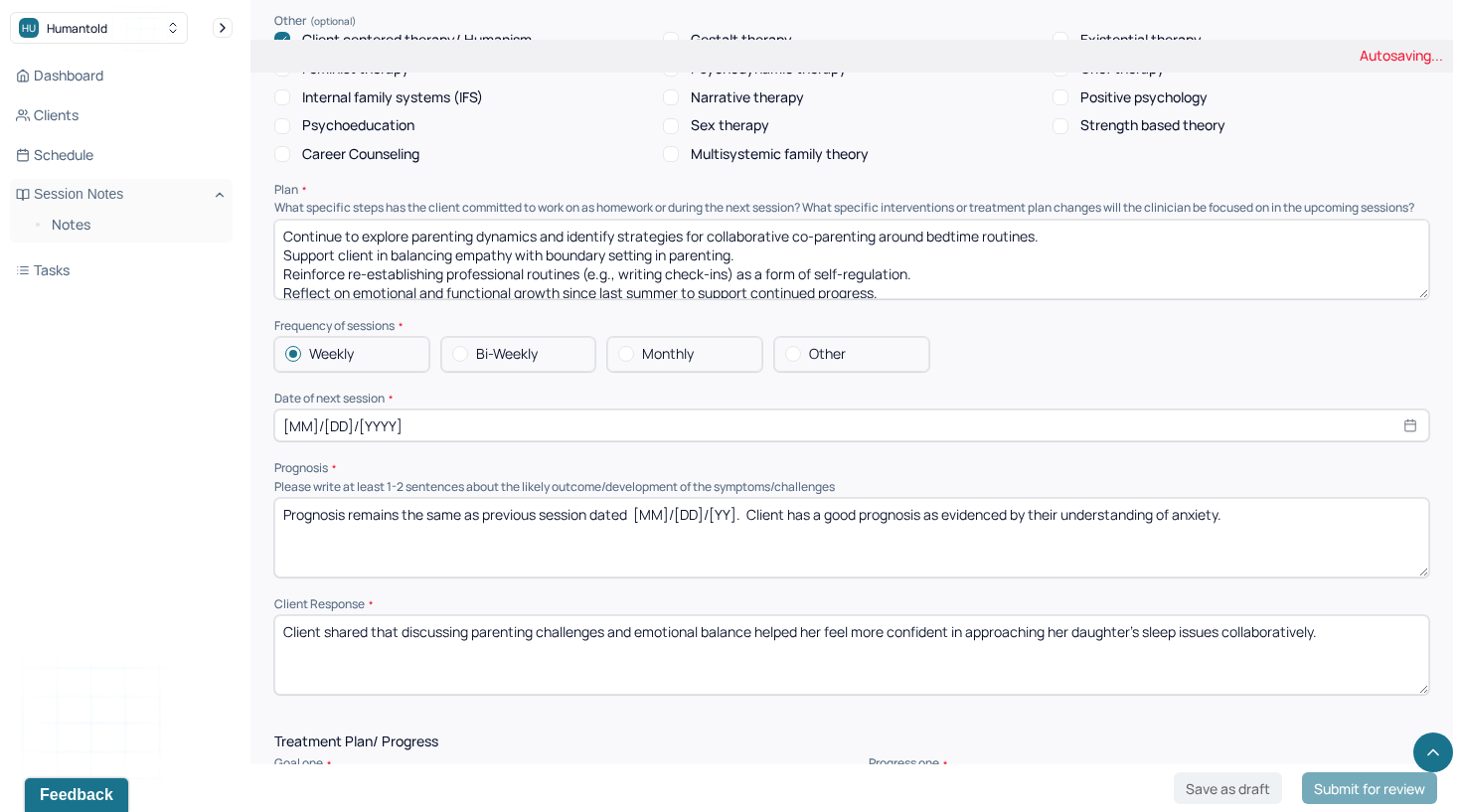 click on "[MM]/[DD]/[YYYY]" at bounding box center (852, 425) 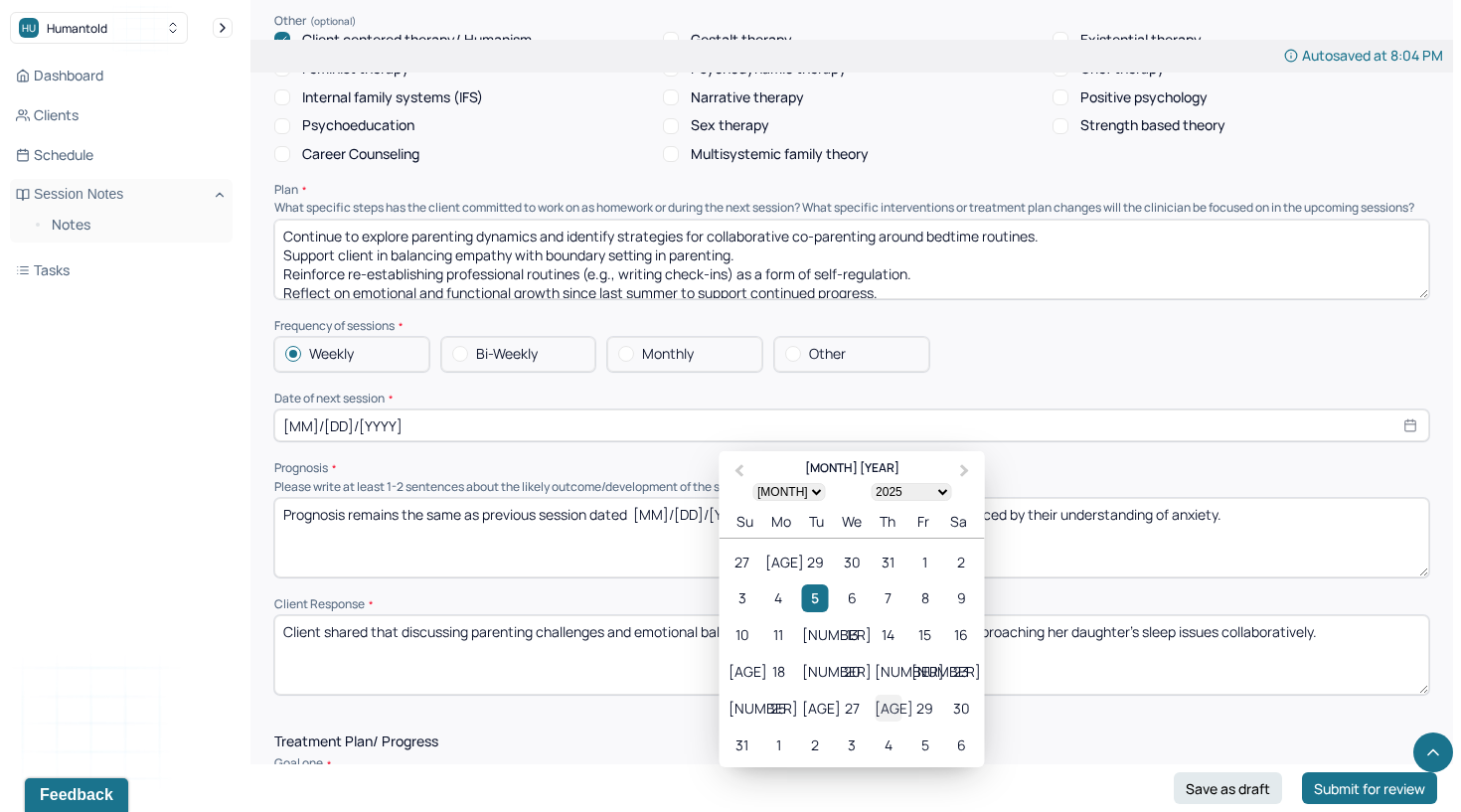 click on "[AGE]" at bounding box center [888, 708] 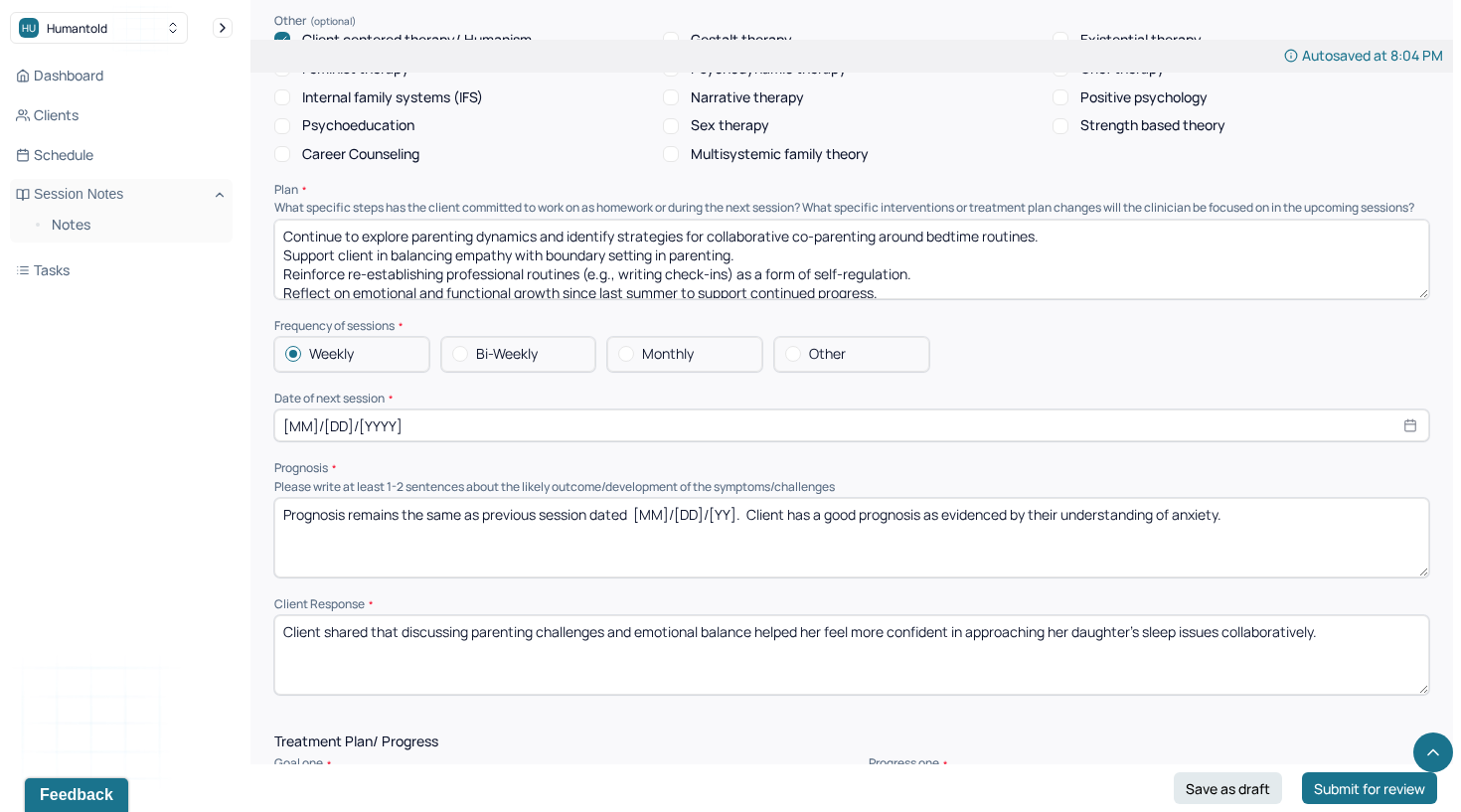 scroll, scrollTop: 47, scrollLeft: 0, axis: vertical 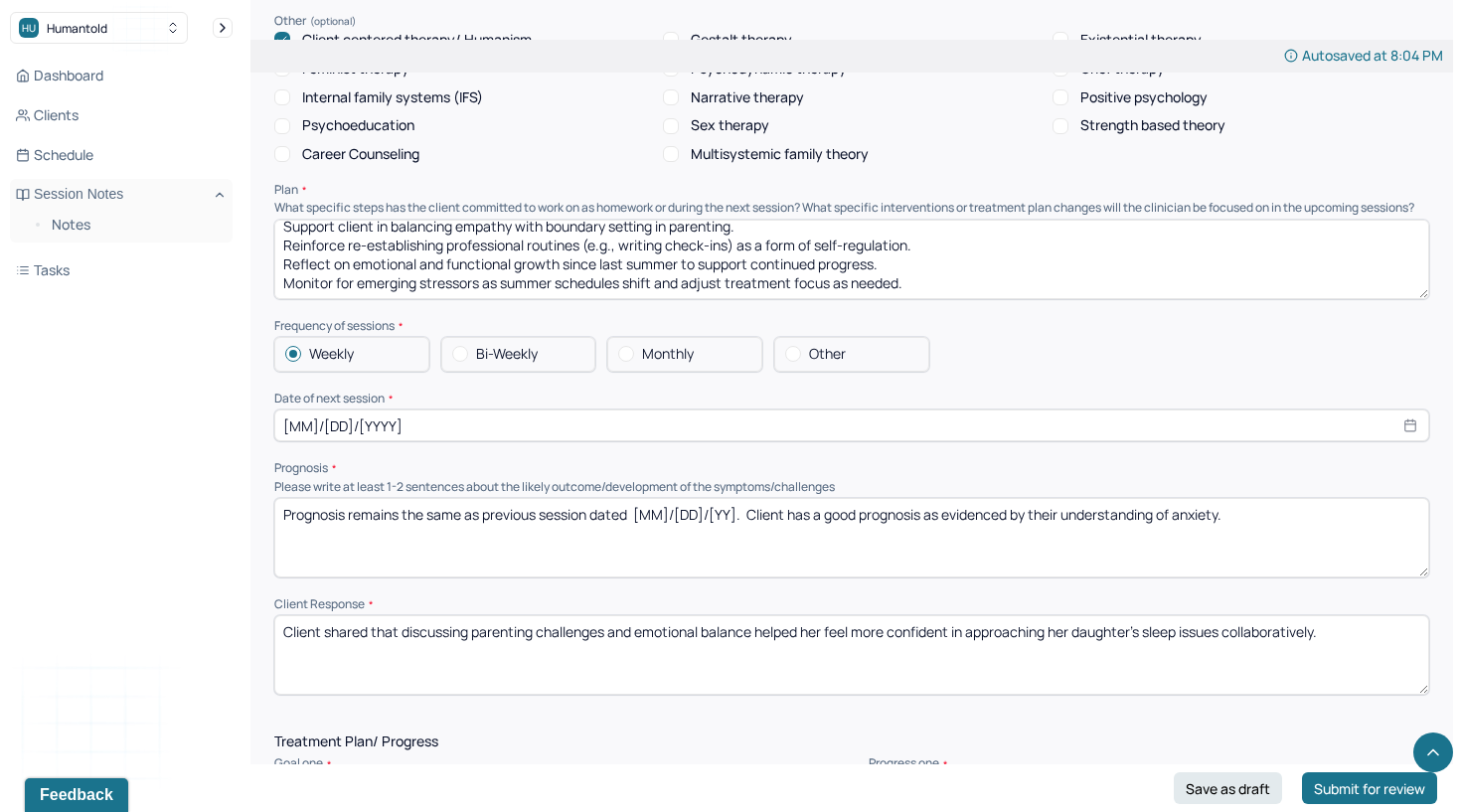drag, startPoint x: 278, startPoint y: 213, endPoint x: 286, endPoint y: 328, distance: 115.277925 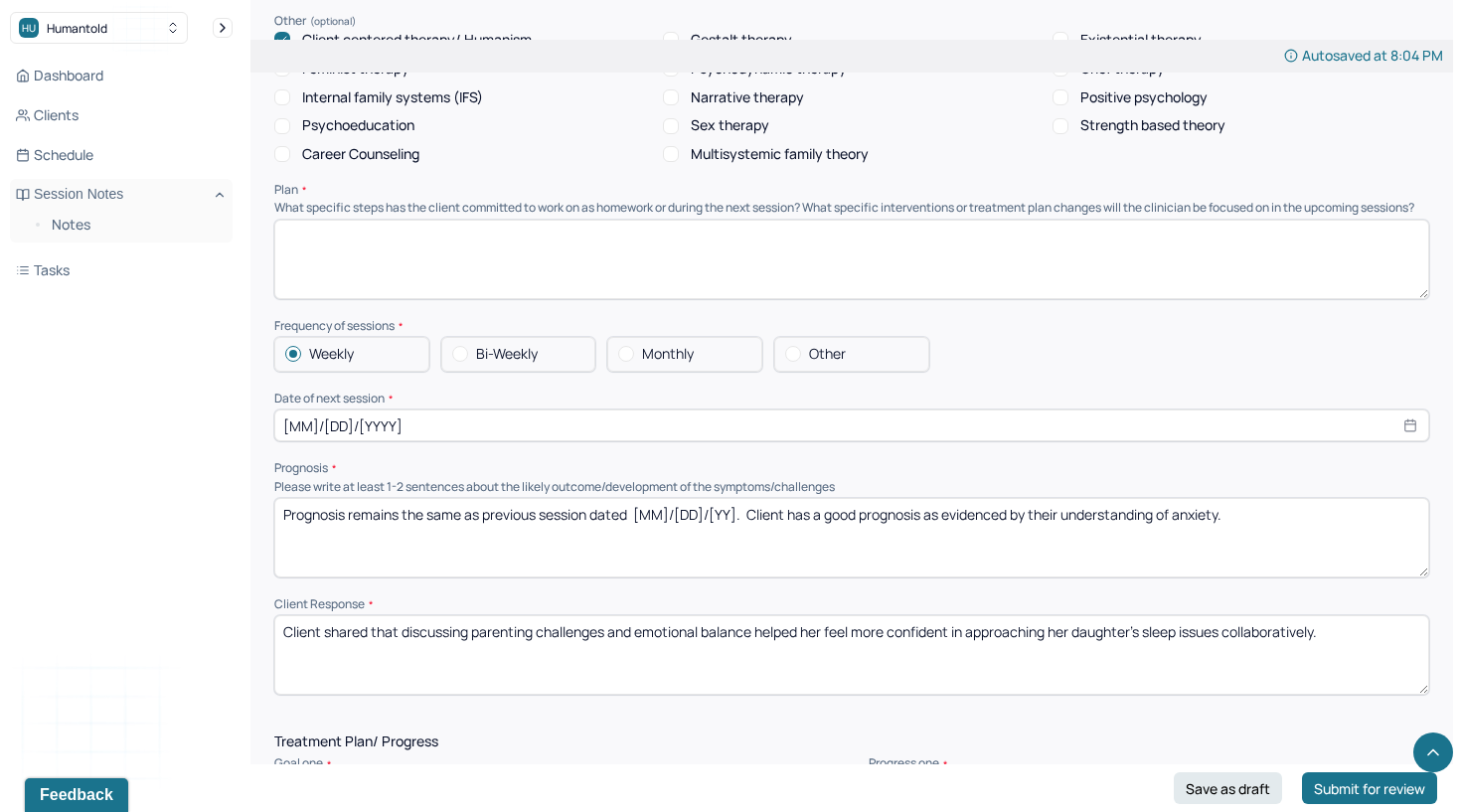 scroll, scrollTop: 0, scrollLeft: 0, axis: both 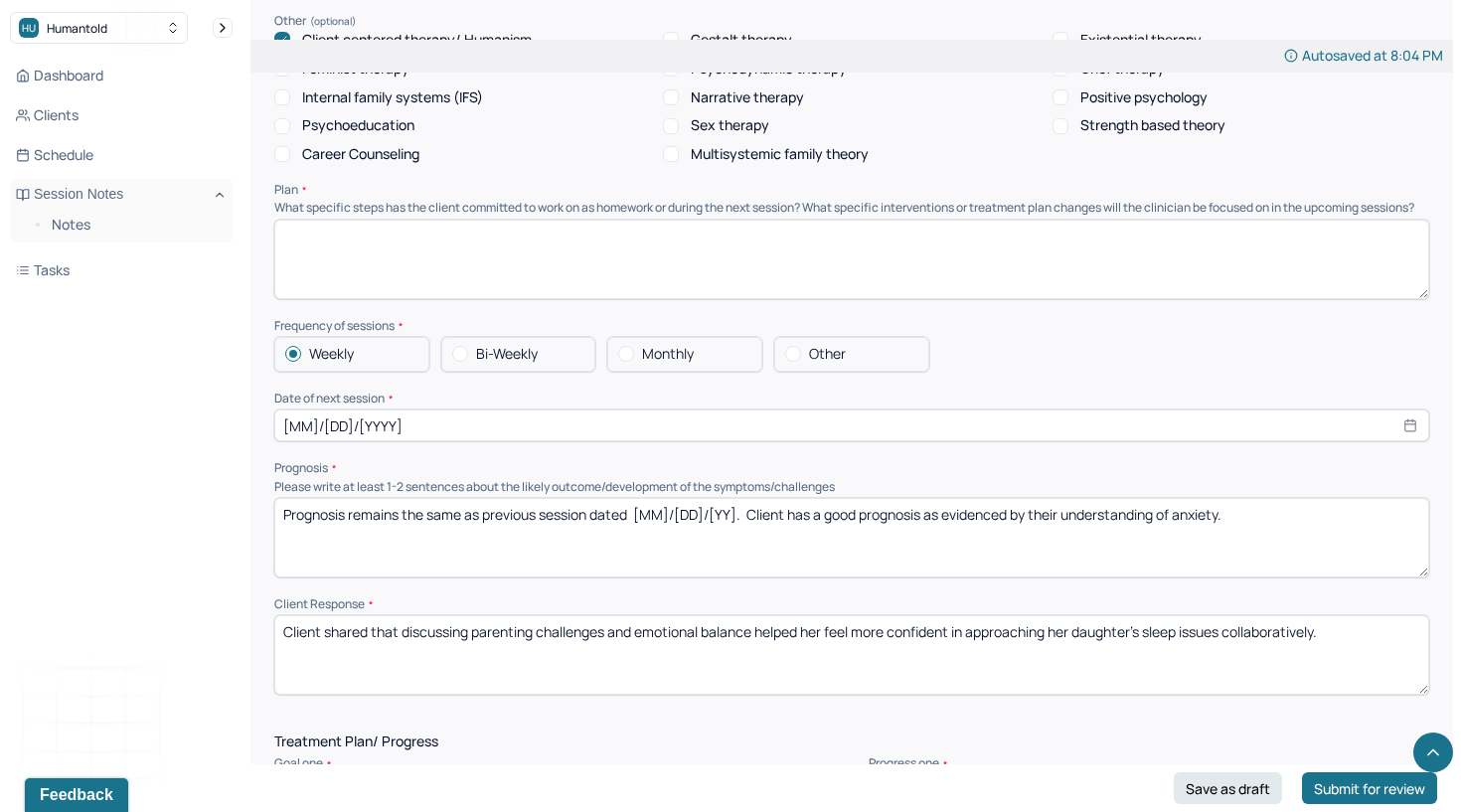 type 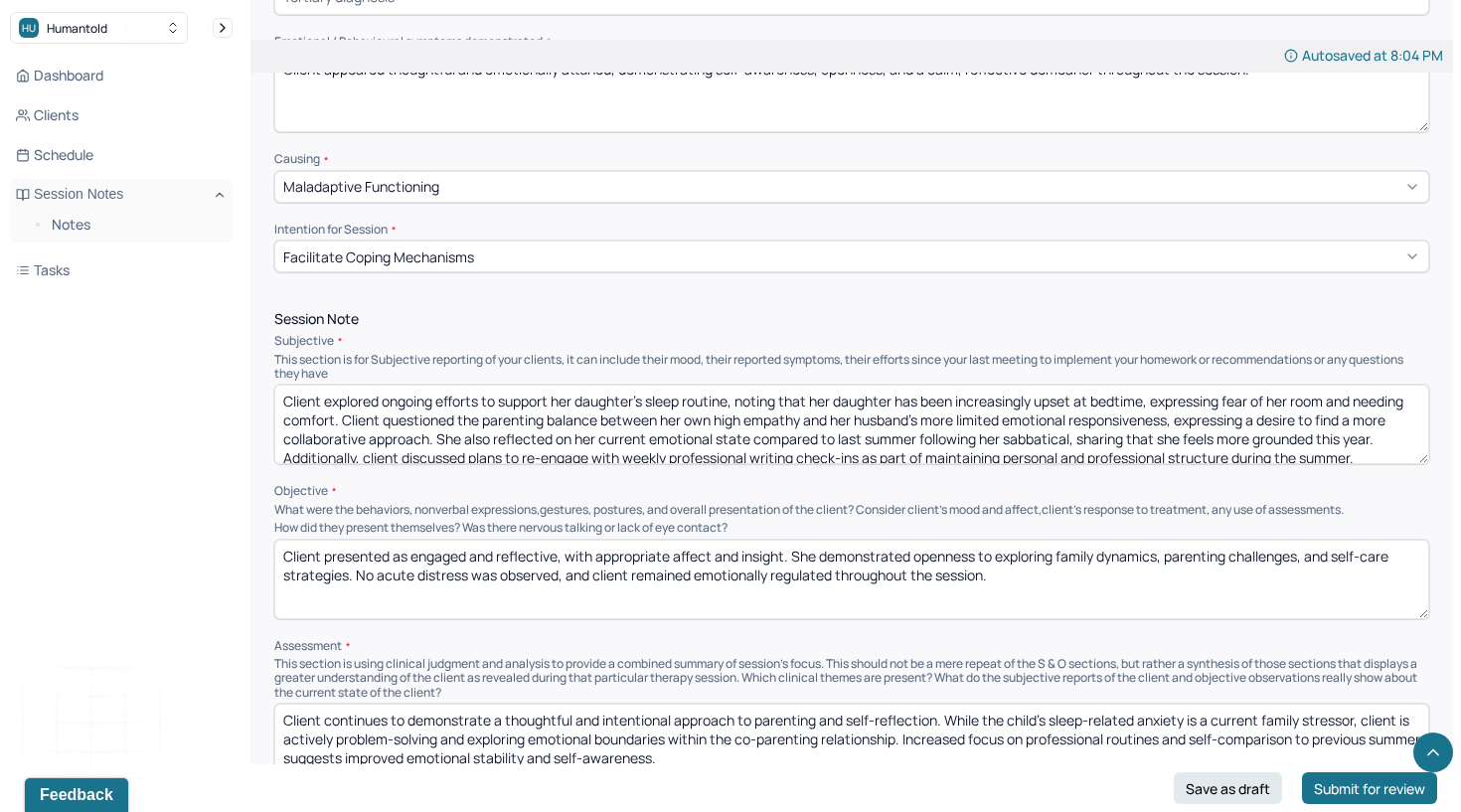 scroll, scrollTop: 895, scrollLeft: 0, axis: vertical 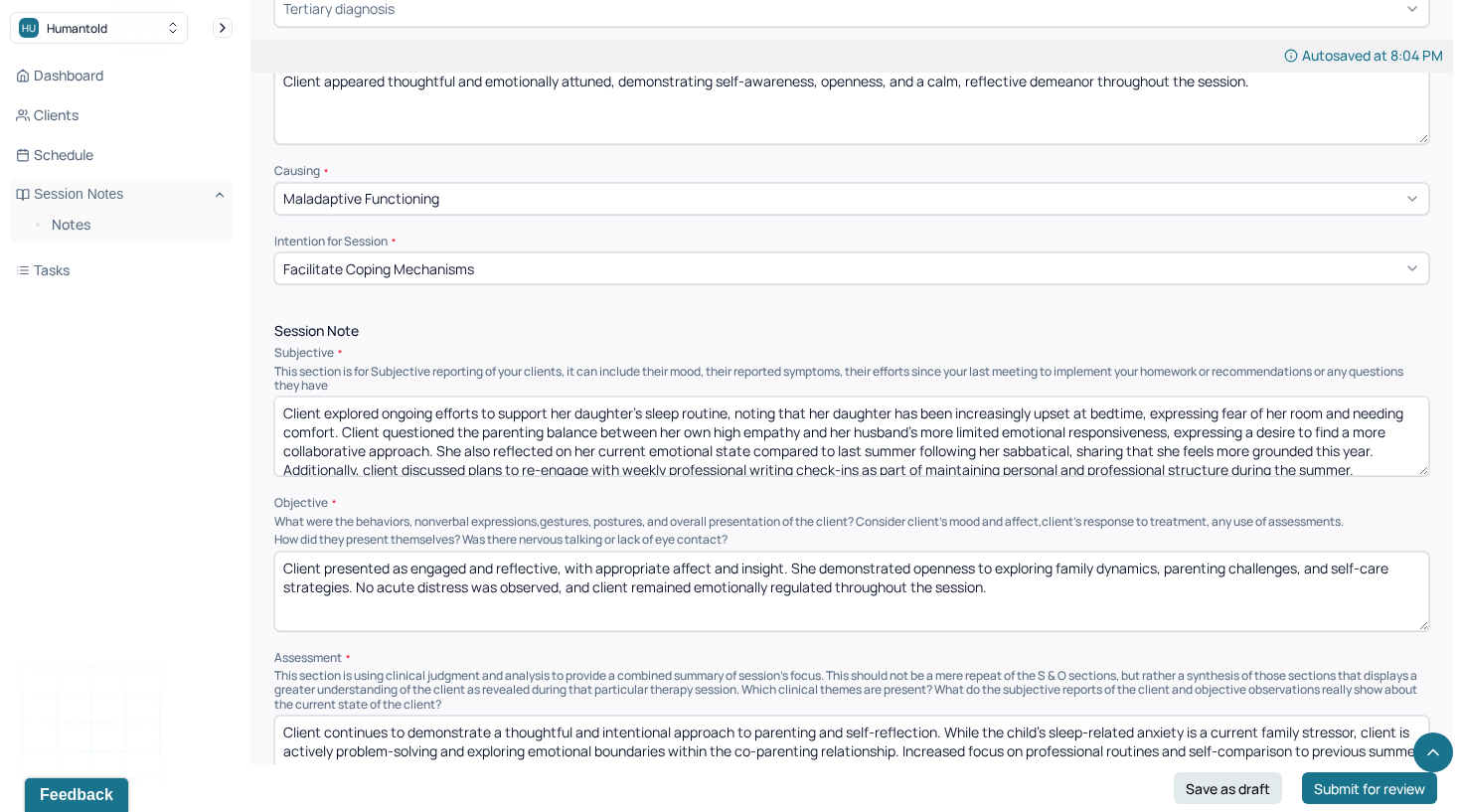 type 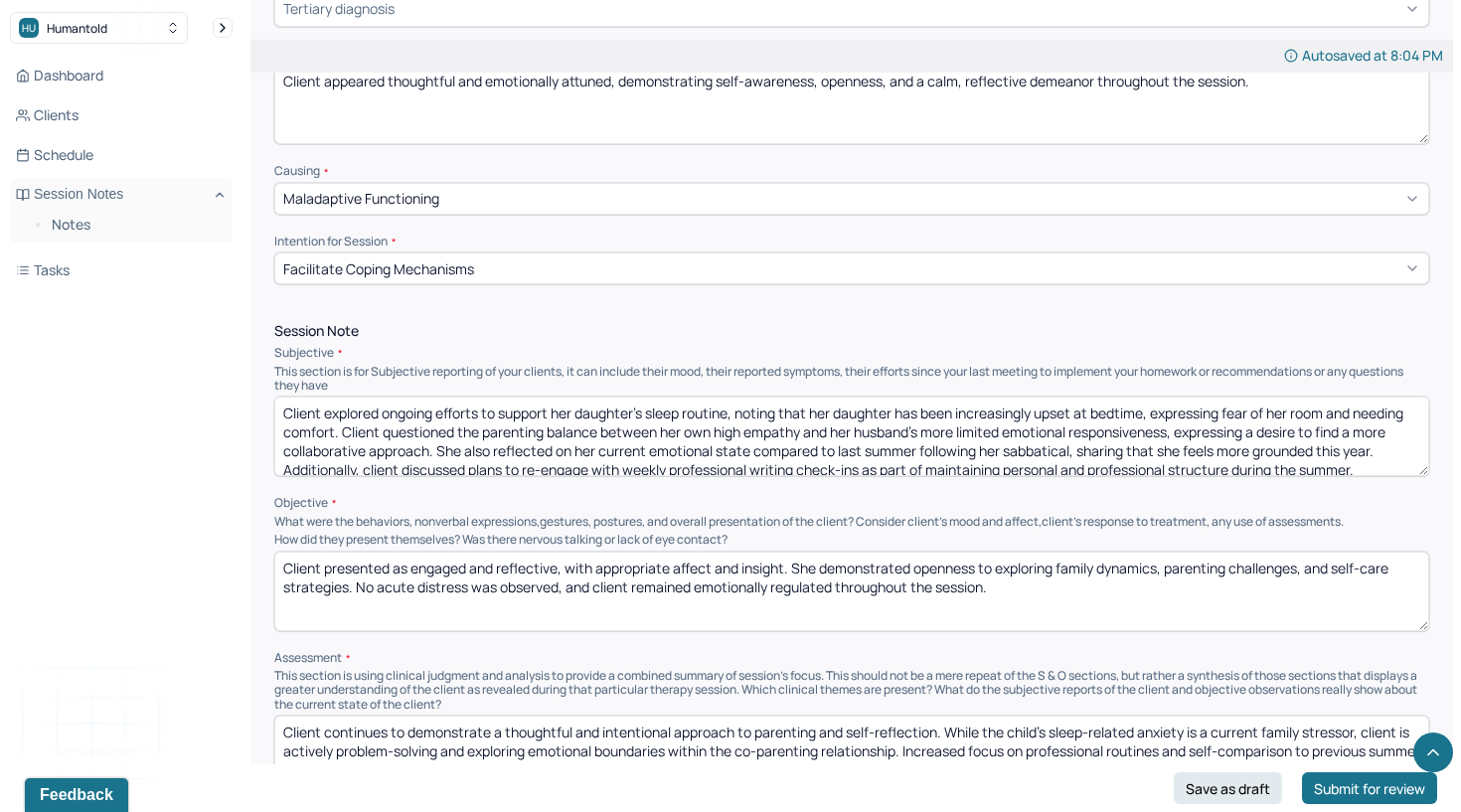 click on "Client continues to demonstrate a thoughtful and intentional approach to parenting and self-reflection. While the child’s sleep-related anxiety is a current family stressor, client is actively problem-solving and exploring emotional boundaries within the co-parenting relationship. Increased focus on professional routines and self-comparison to previous summer suggests improved emotional stability and self-awareness." at bounding box center (852, 755) 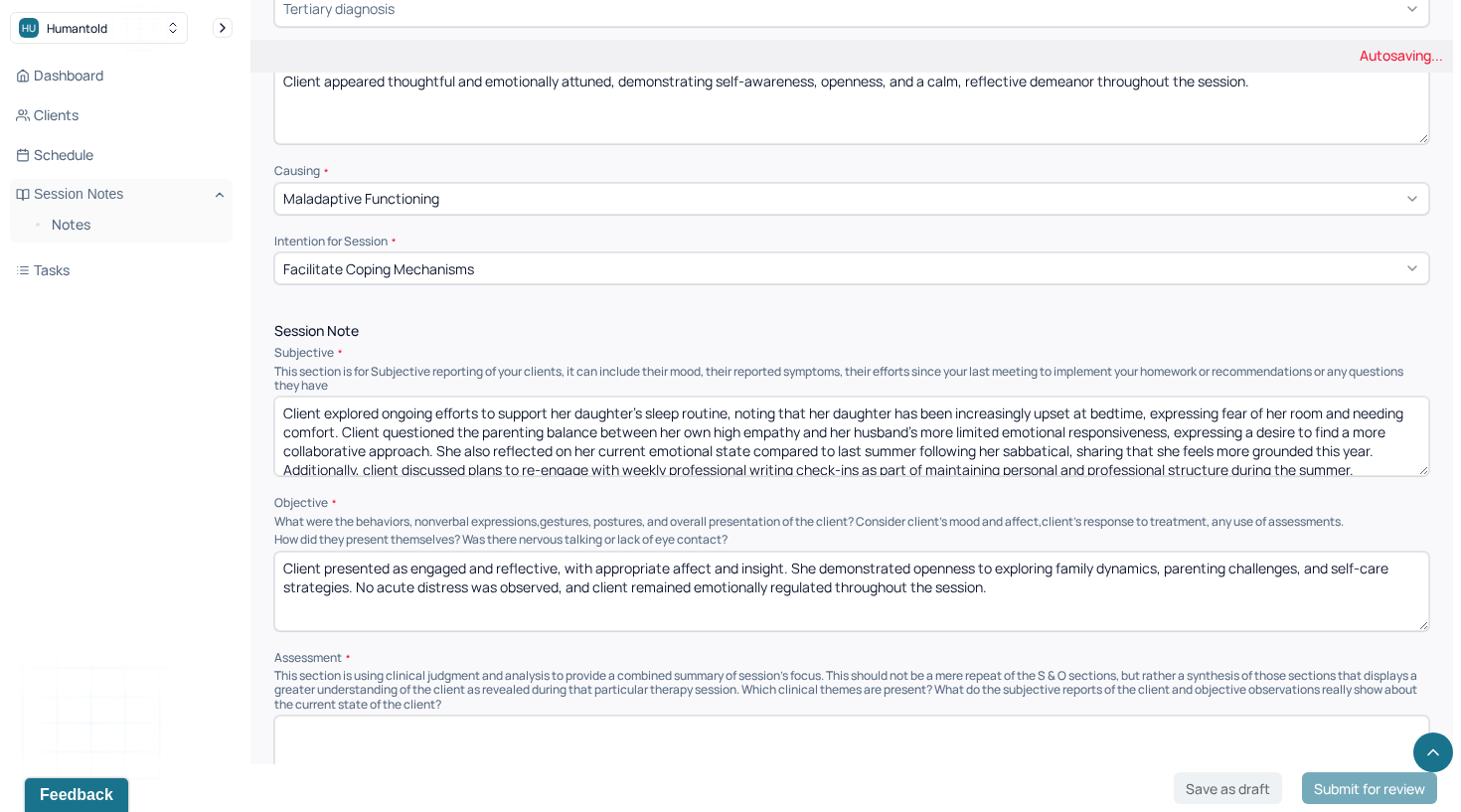 type 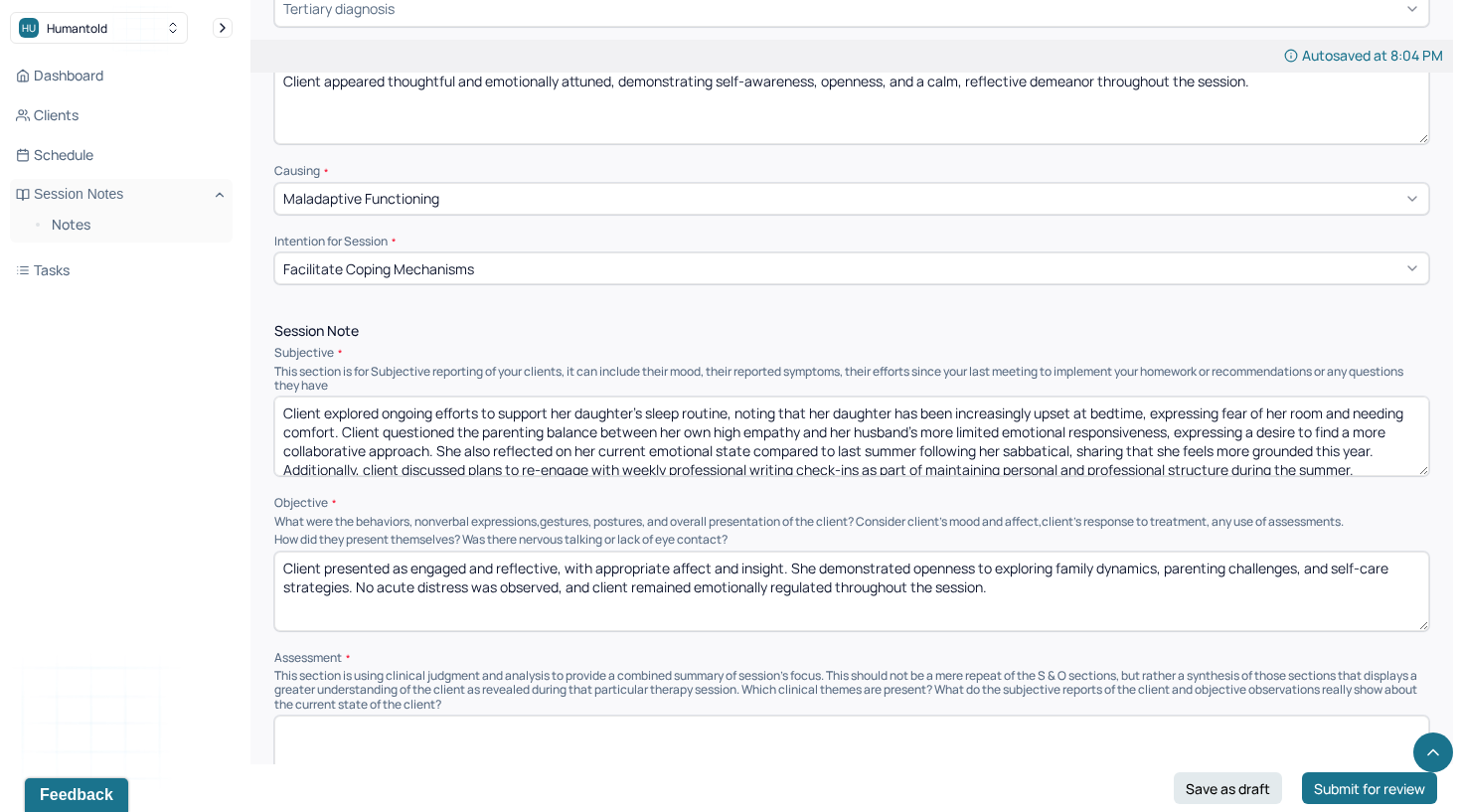 click on "Client presented as engaged and reflective, with appropriate affect and insight. She demonstrated openness to exploring family dynamics, parenting challenges, and self-care strategies. No acute distress was observed, and client remained emotionally regulated throughout the session." at bounding box center (852, 591) 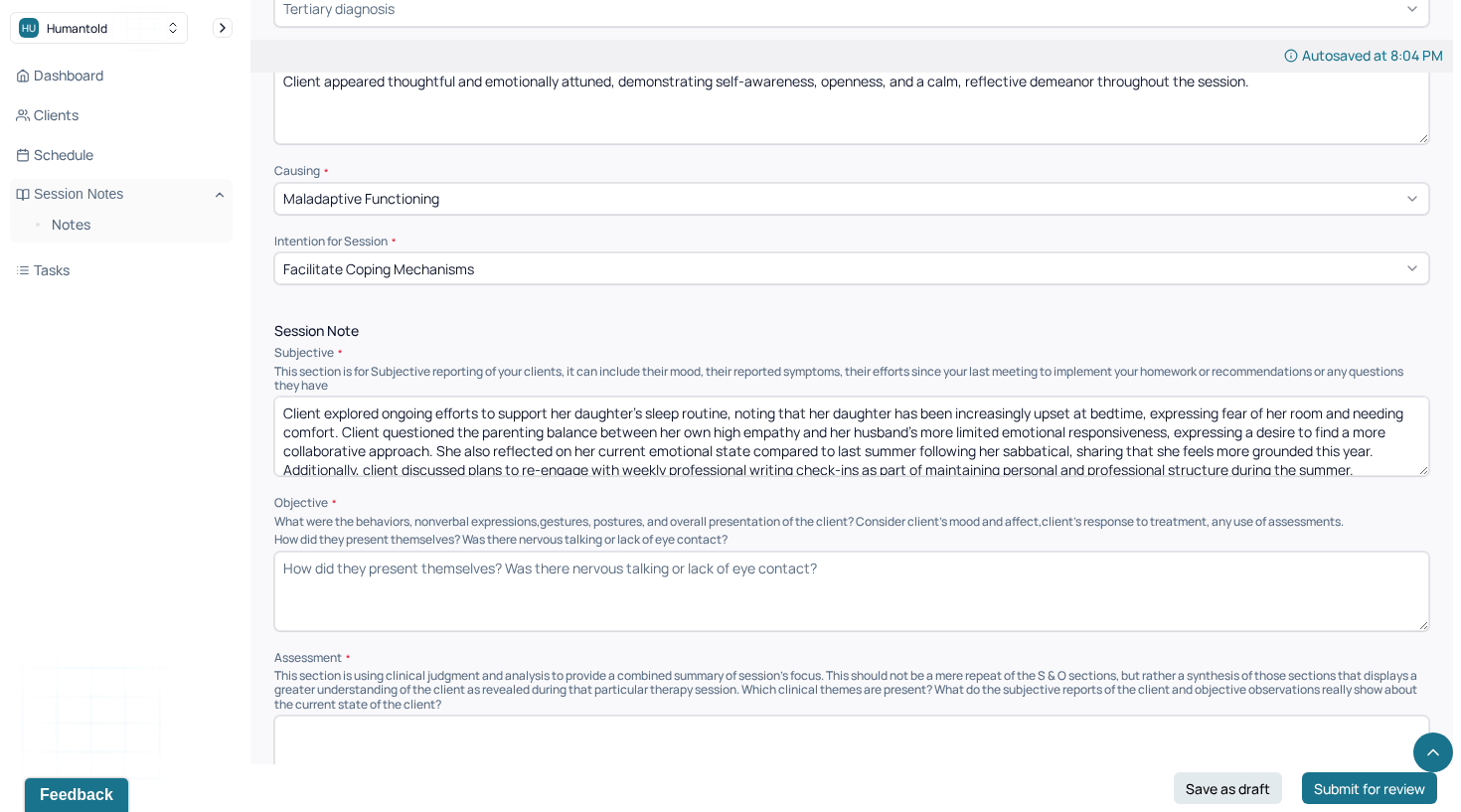 type 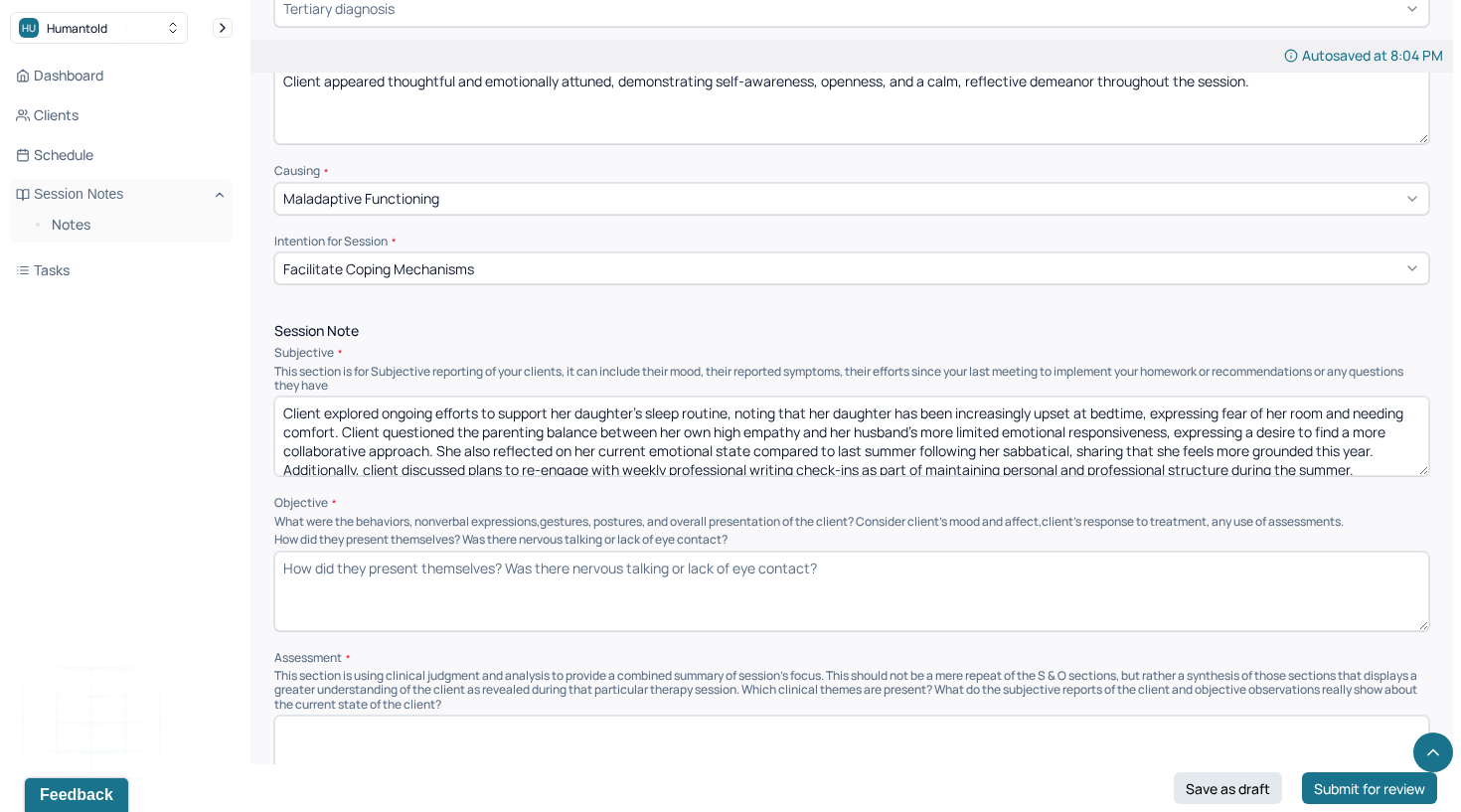 click on "Client explored ongoing efforts to support her daughter’s sleep routine, noting that her daughter has been increasingly upset at bedtime, expressing fear of her room and needing comfort. Client questioned the parenting balance between her own high empathy and her husband’s more limited emotional responsiveness, expressing a desire to find a more collaborative approach. She also reflected on her current emotional state compared to last summer following her sabbatical, sharing that she feels more grounded this year. Additionally, client discussed plans to re-engage with weekly professional writing check-ins as part of maintaining personal and professional structure during the summer." at bounding box center (852, 436) 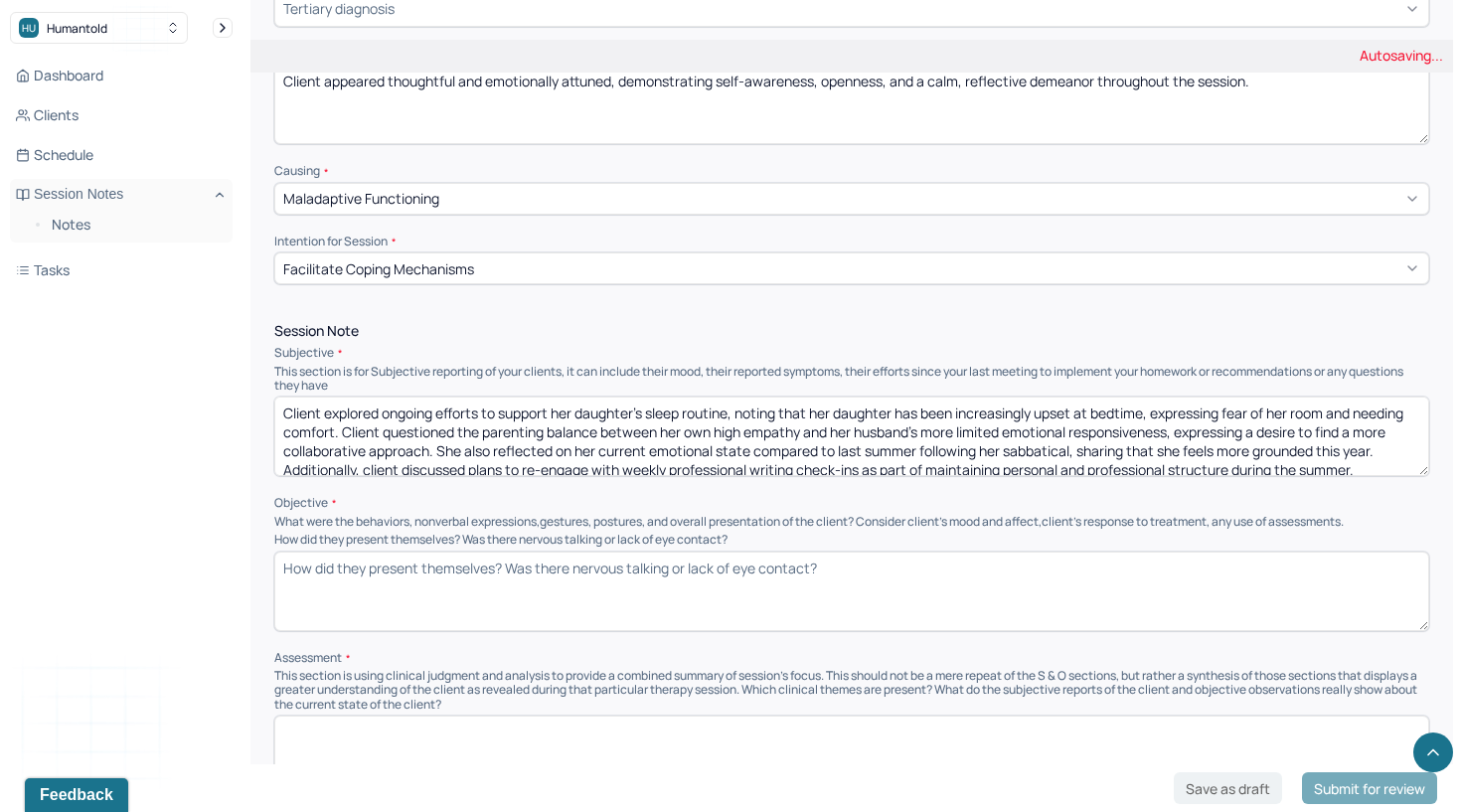 click on "Client explored ongoing efforts to support her daughter’s sleep routine, noting that her daughter has been increasingly upset at bedtime, expressing fear of her room and needing comfort. Client questioned the parenting balance between her own high empathy and her husband’s more limited emotional responsiveness, expressing a desire to find a more collaborative approach. She also reflected on her current emotional state compared to last summer following her sabbatical, sharing that she feels more grounded this year. Additionally, client discussed plans to re-engage with weekly professional writing check-ins as part of maintaining personal and professional structure during the summer." at bounding box center (852, 436) 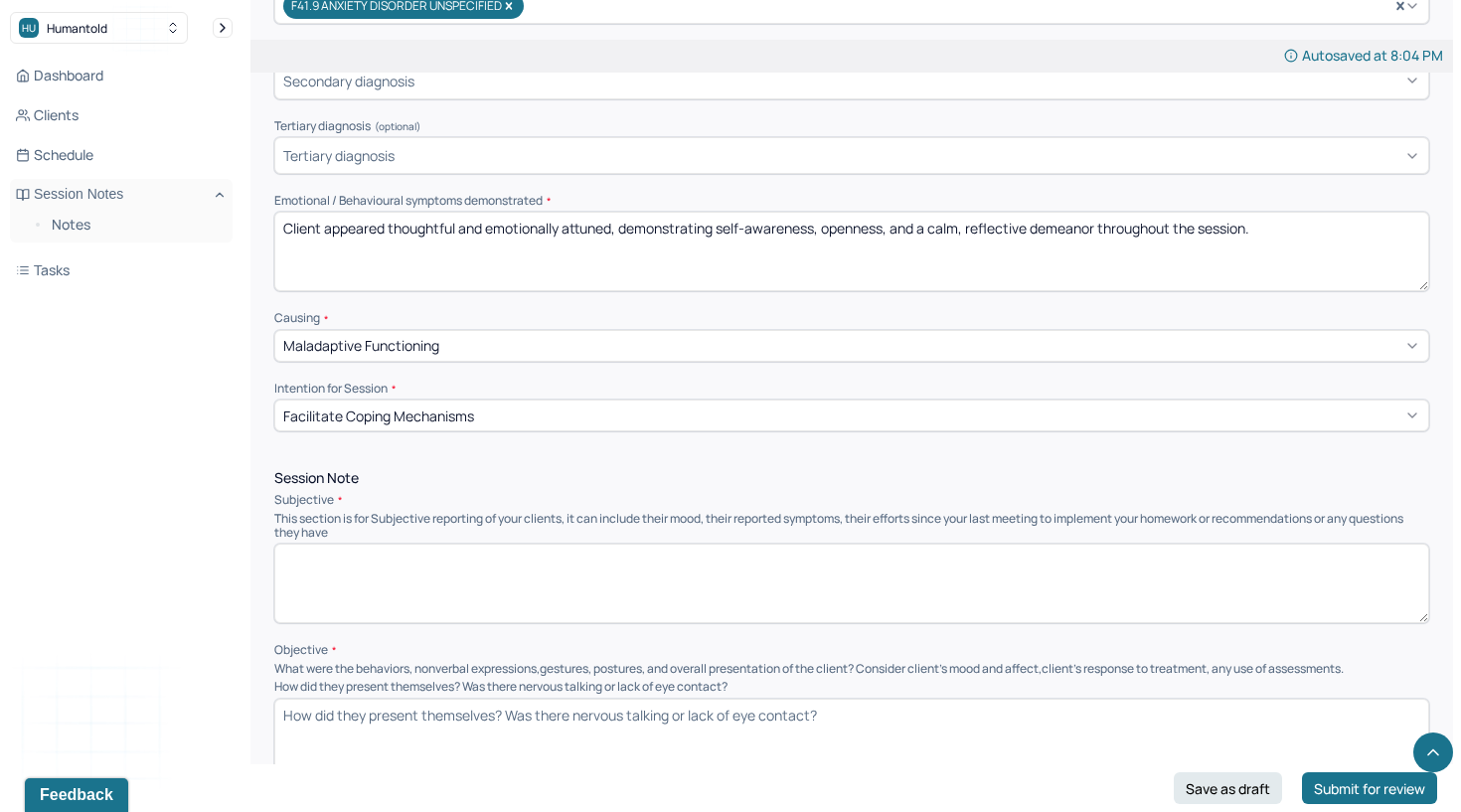 scroll, scrollTop: 740, scrollLeft: 0, axis: vertical 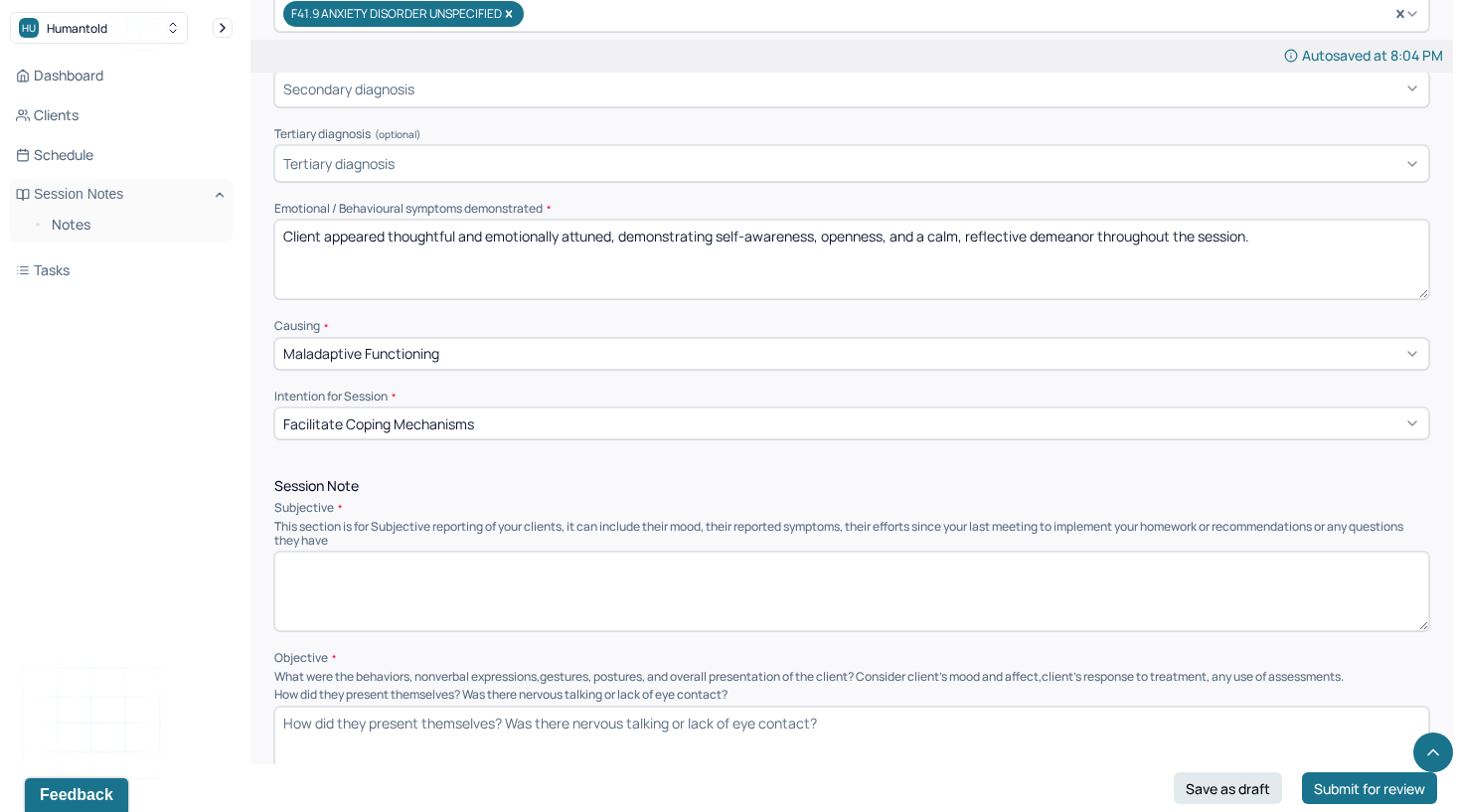 type 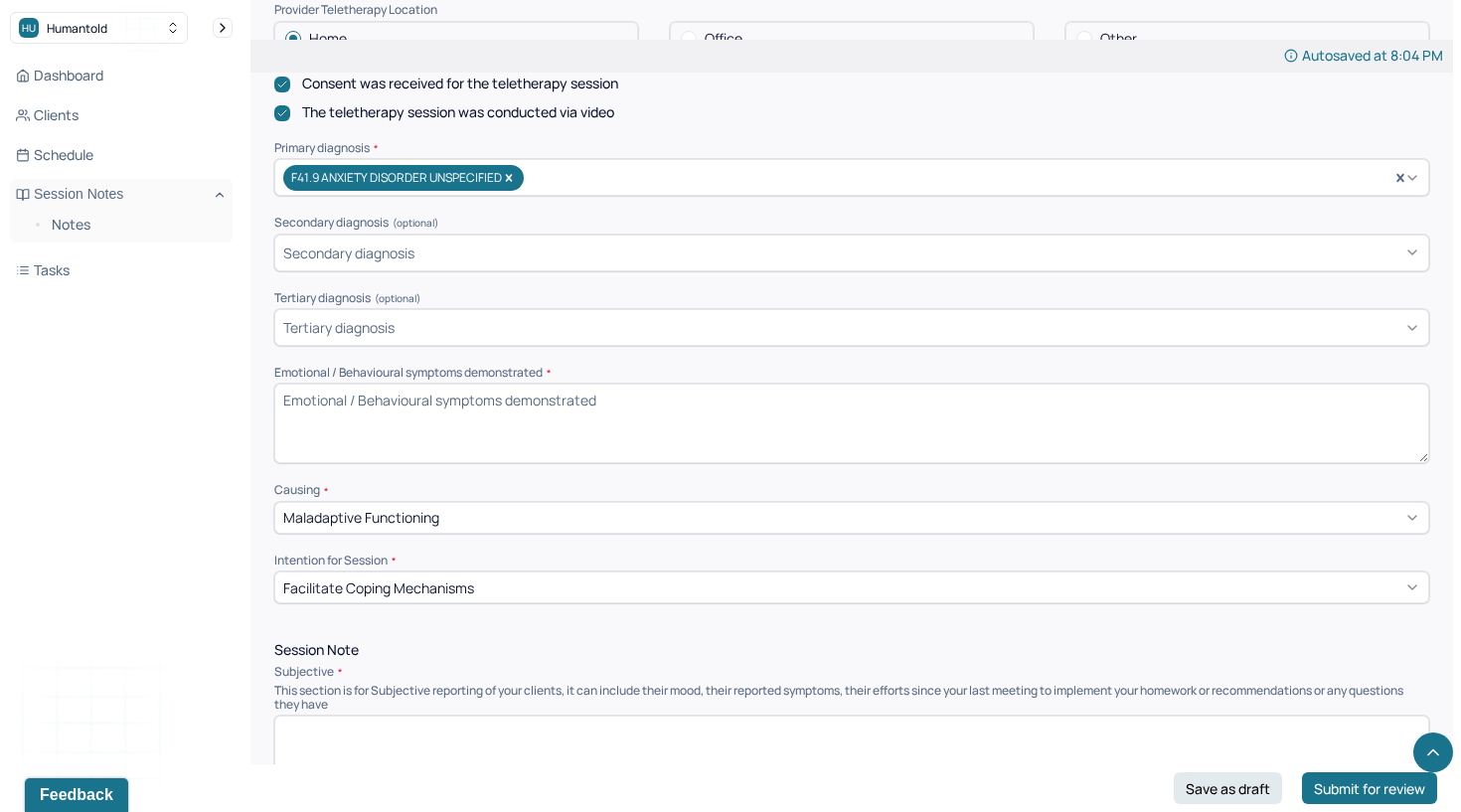 scroll, scrollTop: 611, scrollLeft: 0, axis: vertical 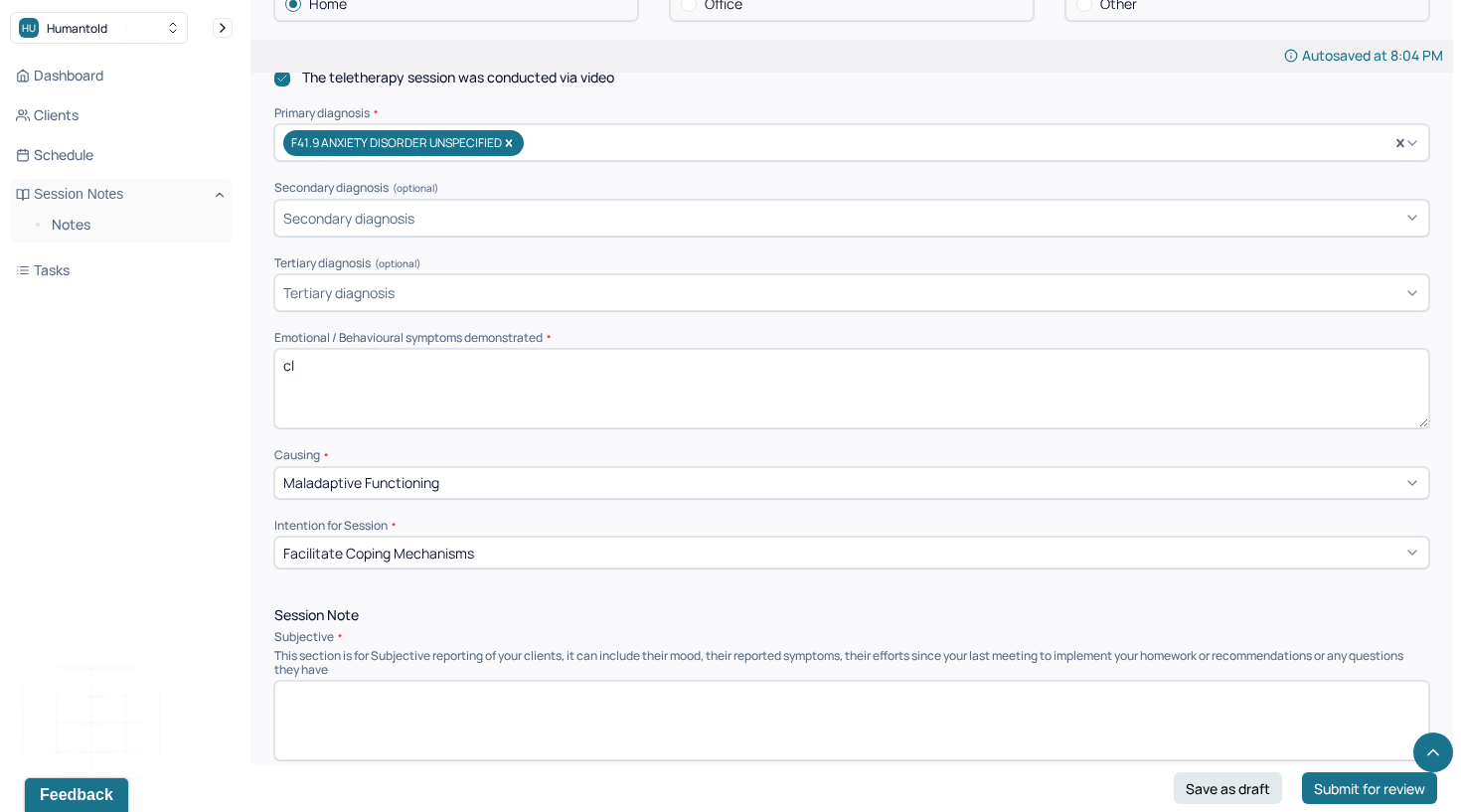 type on "c" 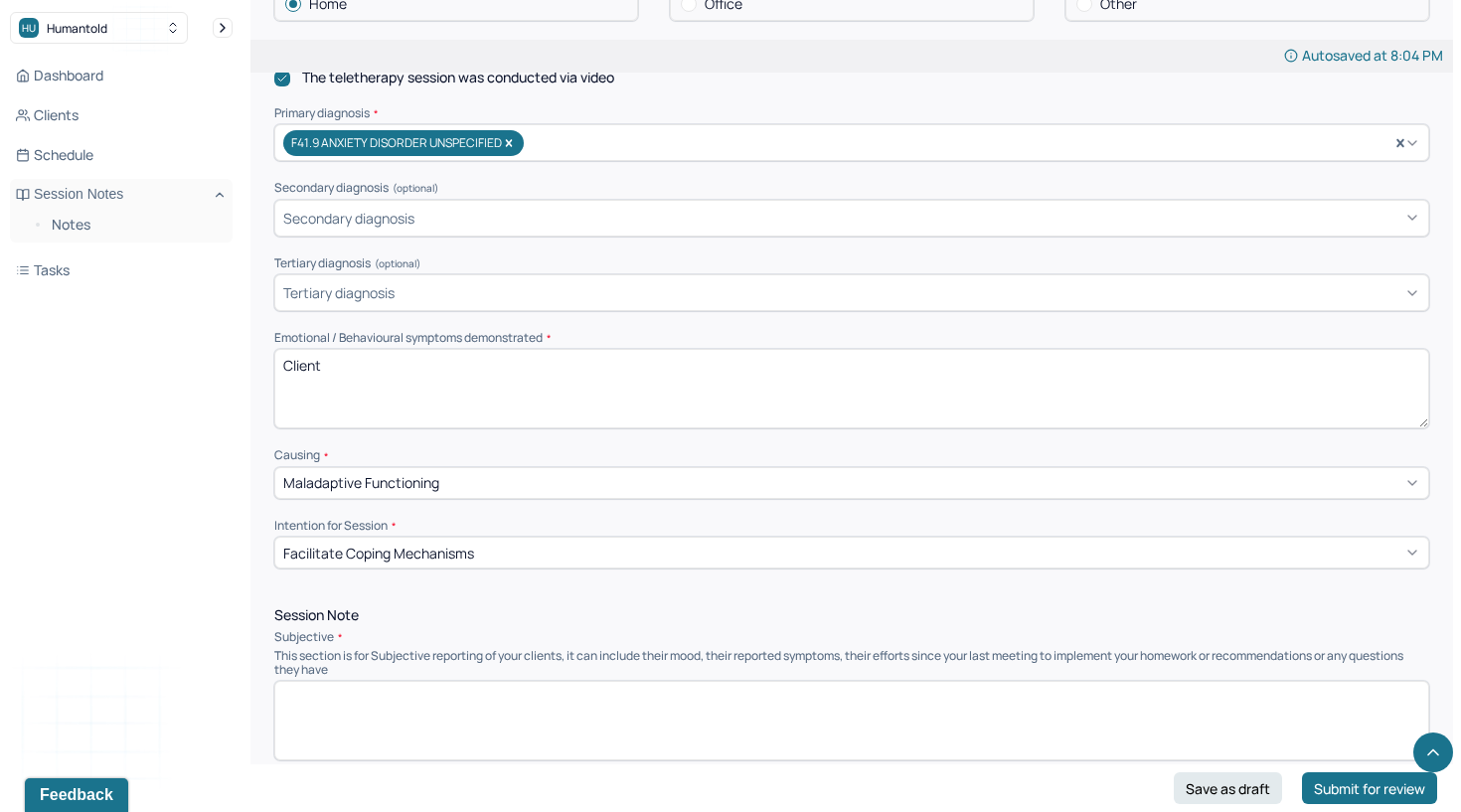 paste on "appeared calm and reflective, demonstrating improved coping and positive engagement in collaborative problem-solving." 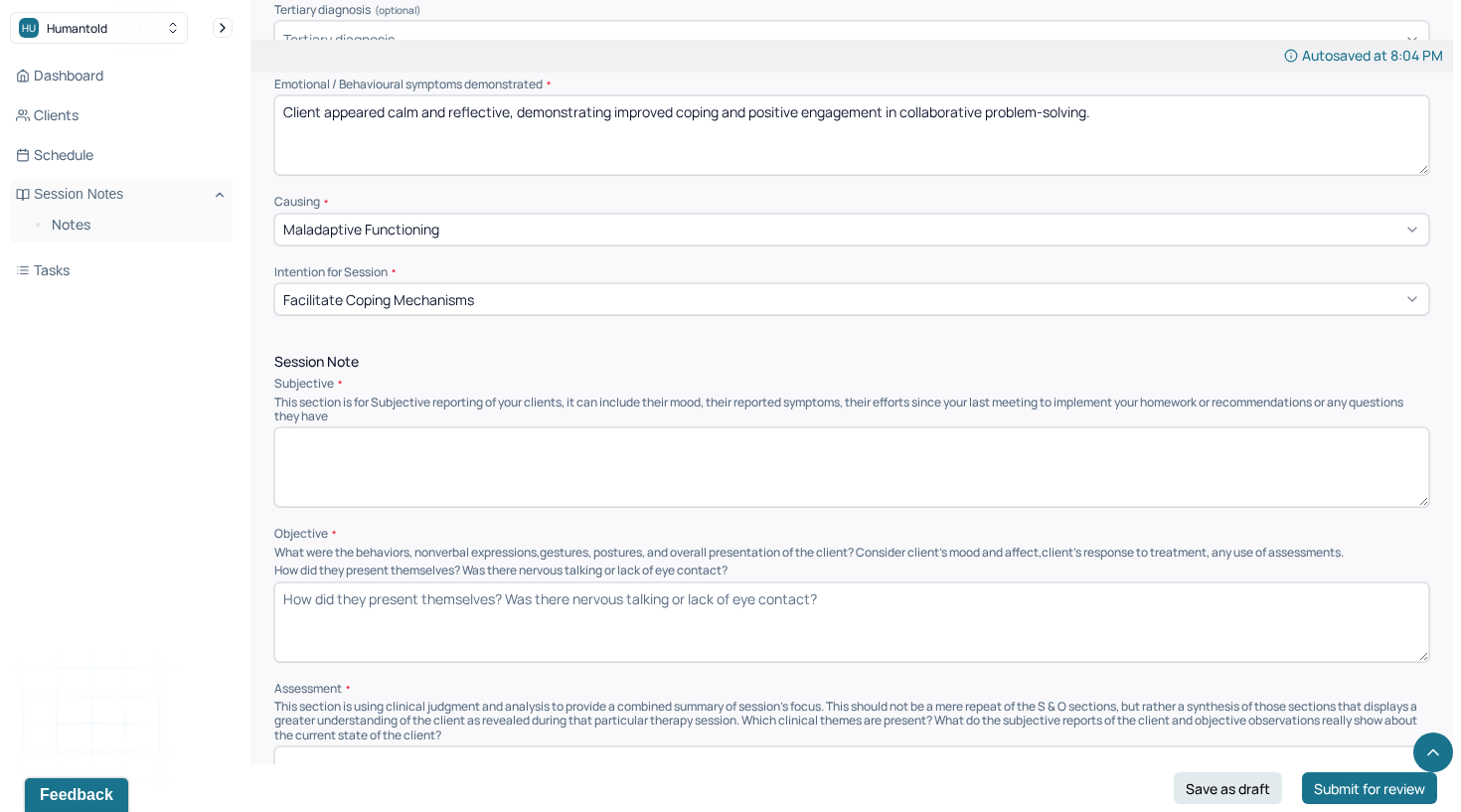 scroll, scrollTop: 878, scrollLeft: 0, axis: vertical 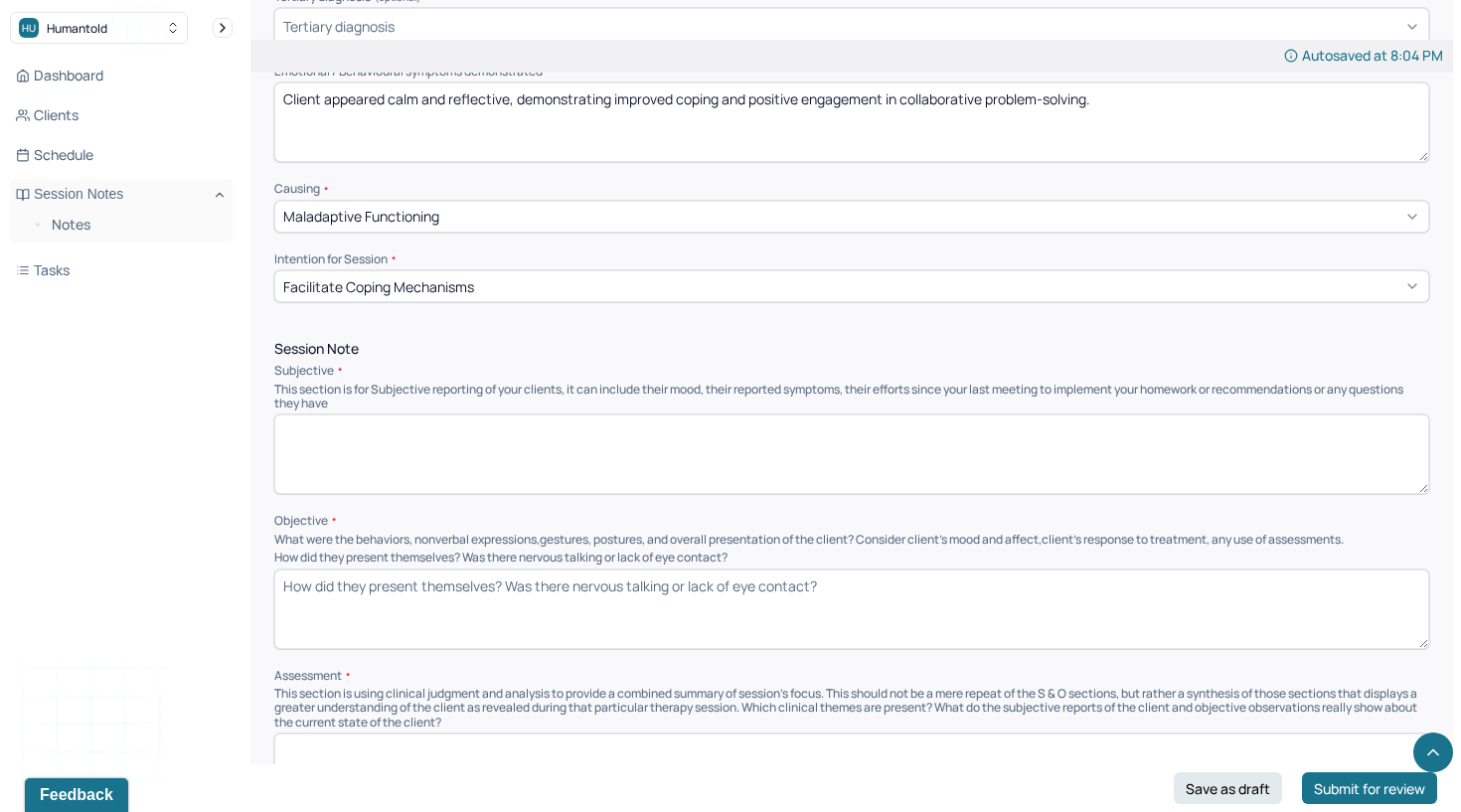 type on "Client appeared calm and reflective, demonstrating improved coping and positive engagement in collaborative problem-solving." 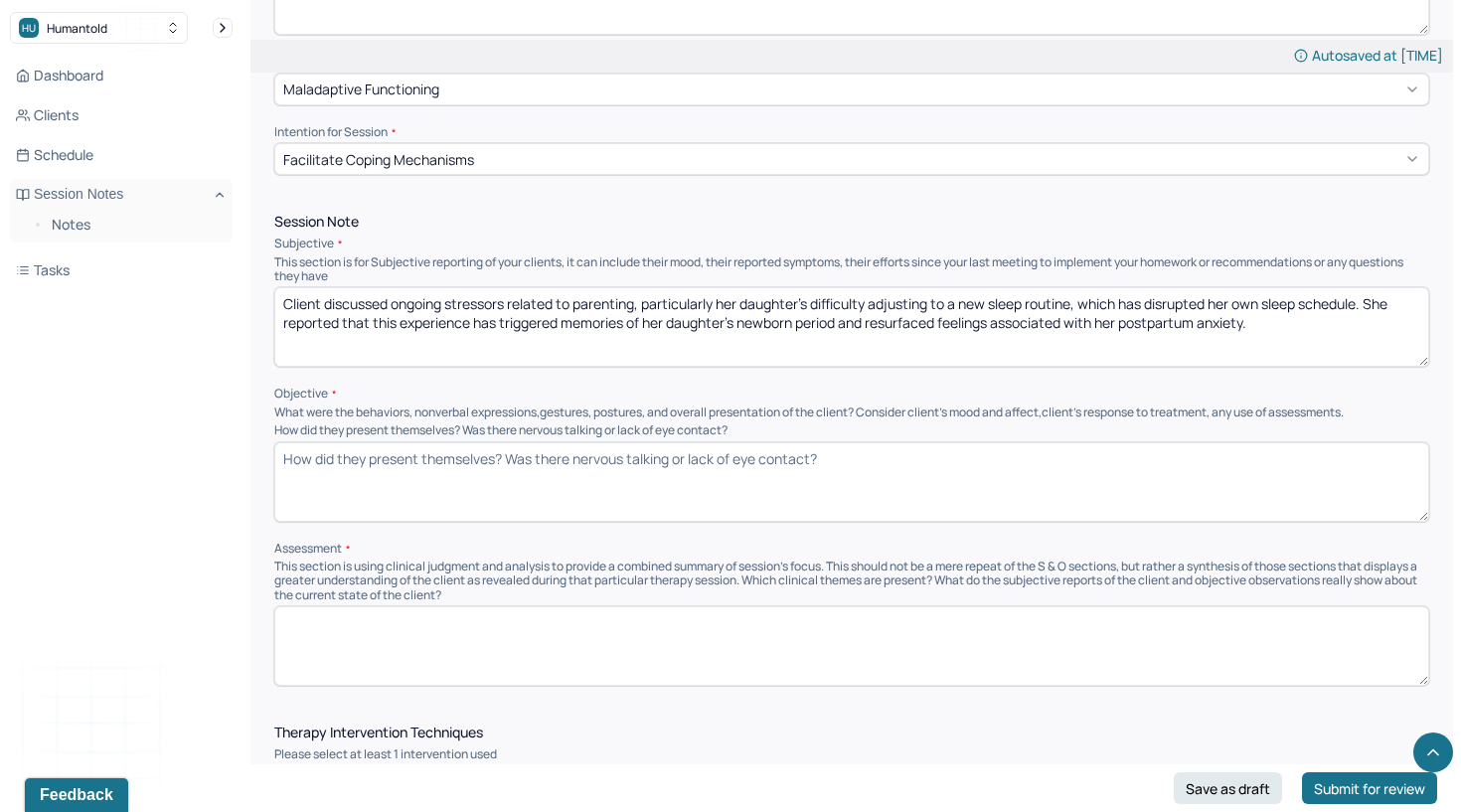 scroll, scrollTop: 1003, scrollLeft: 0, axis: vertical 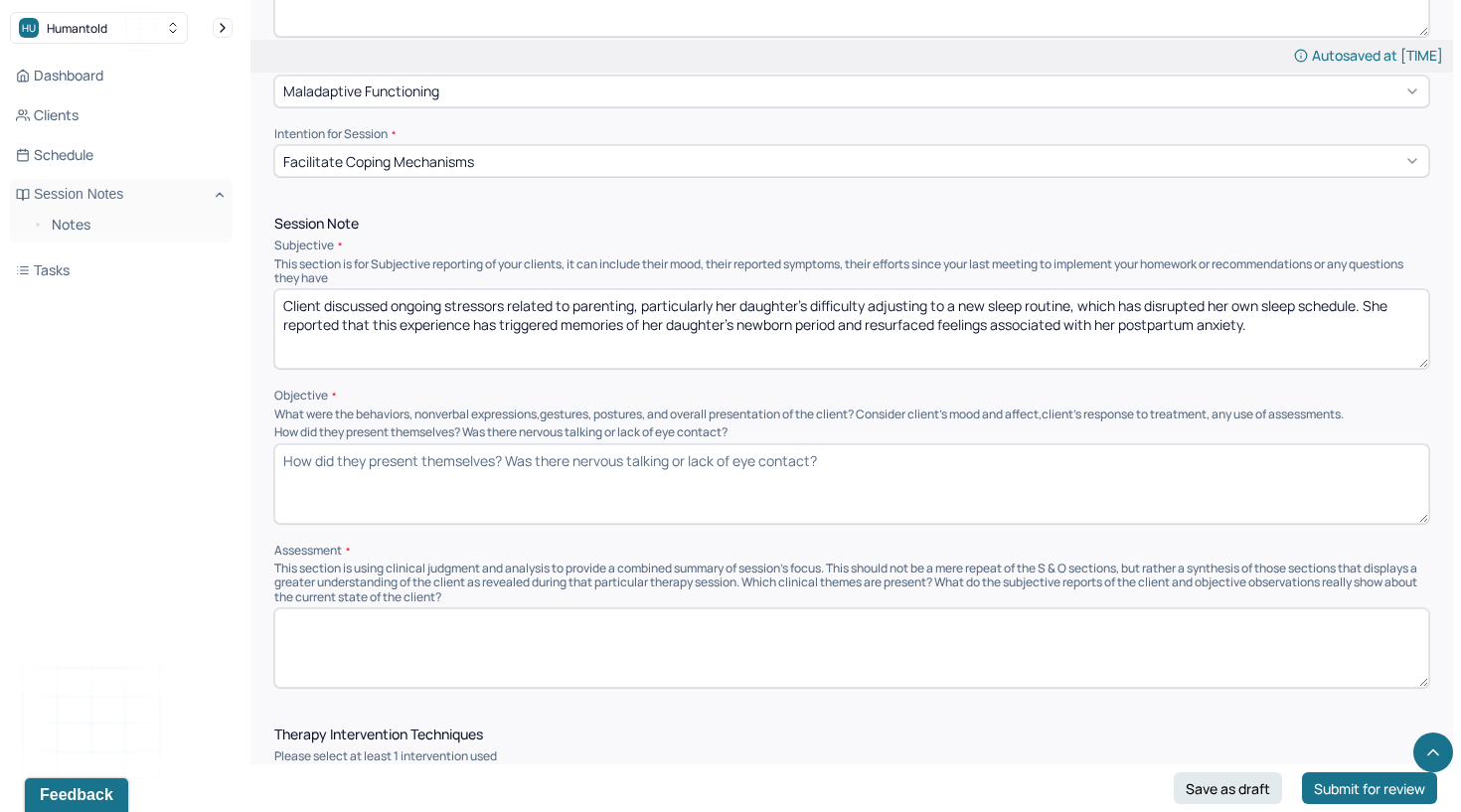type on "Client discussed ongoing stressors related to parenting, particularly her daughter’s difficulty adjusting to a new sleep routine, which has disrupted her own sleep schedule. She reported that this experience has triggered memories of her daughter’s newborn period and resurfaced feelings associated with her postpartum anxiety." 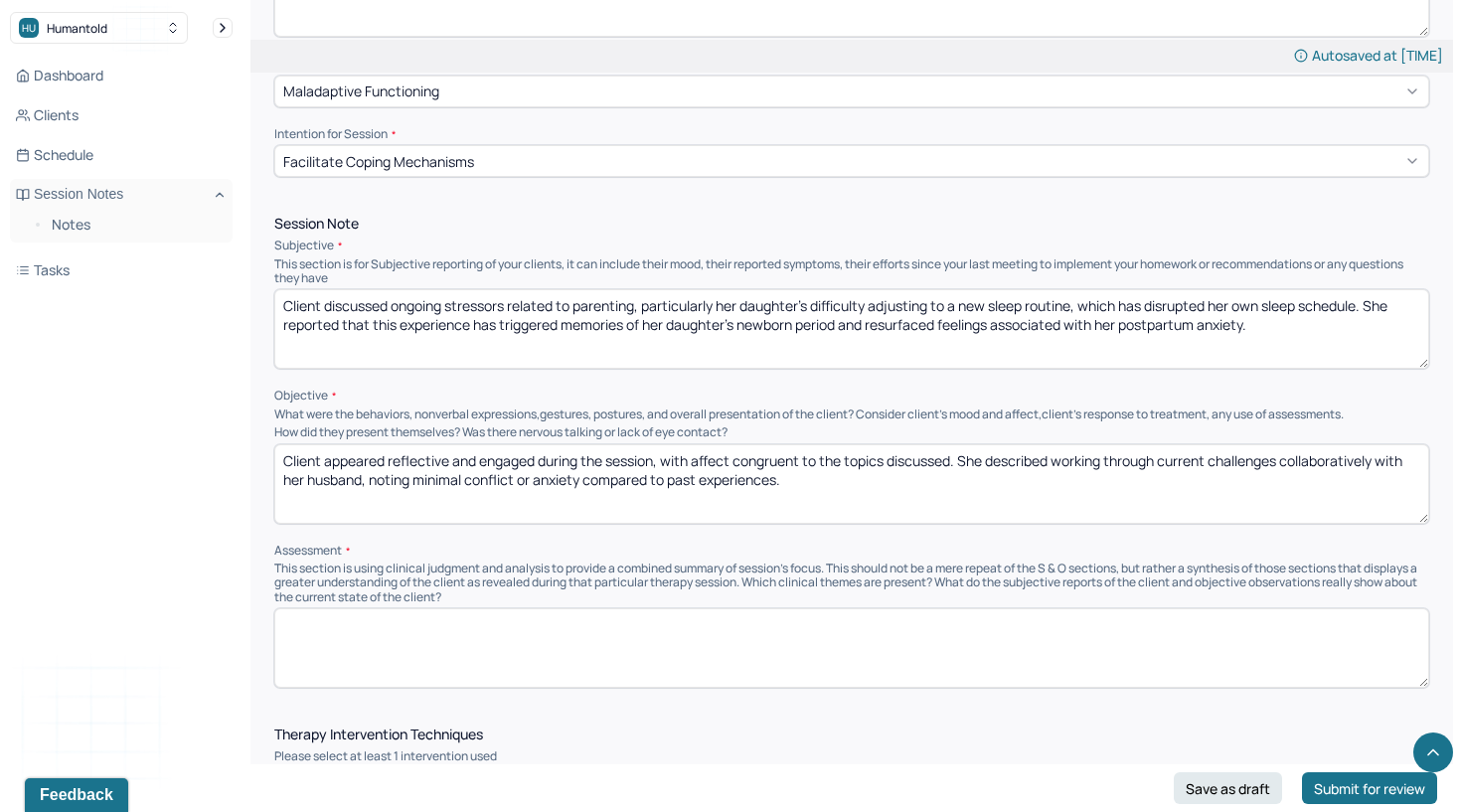 click on "Client appeared reflective and engaged during the session, with affect congruent to the topics discussed. She described working through current challenges collaboratively with her husband, noting minimal conflict or anxiety compared to past experiences." at bounding box center [852, 484] 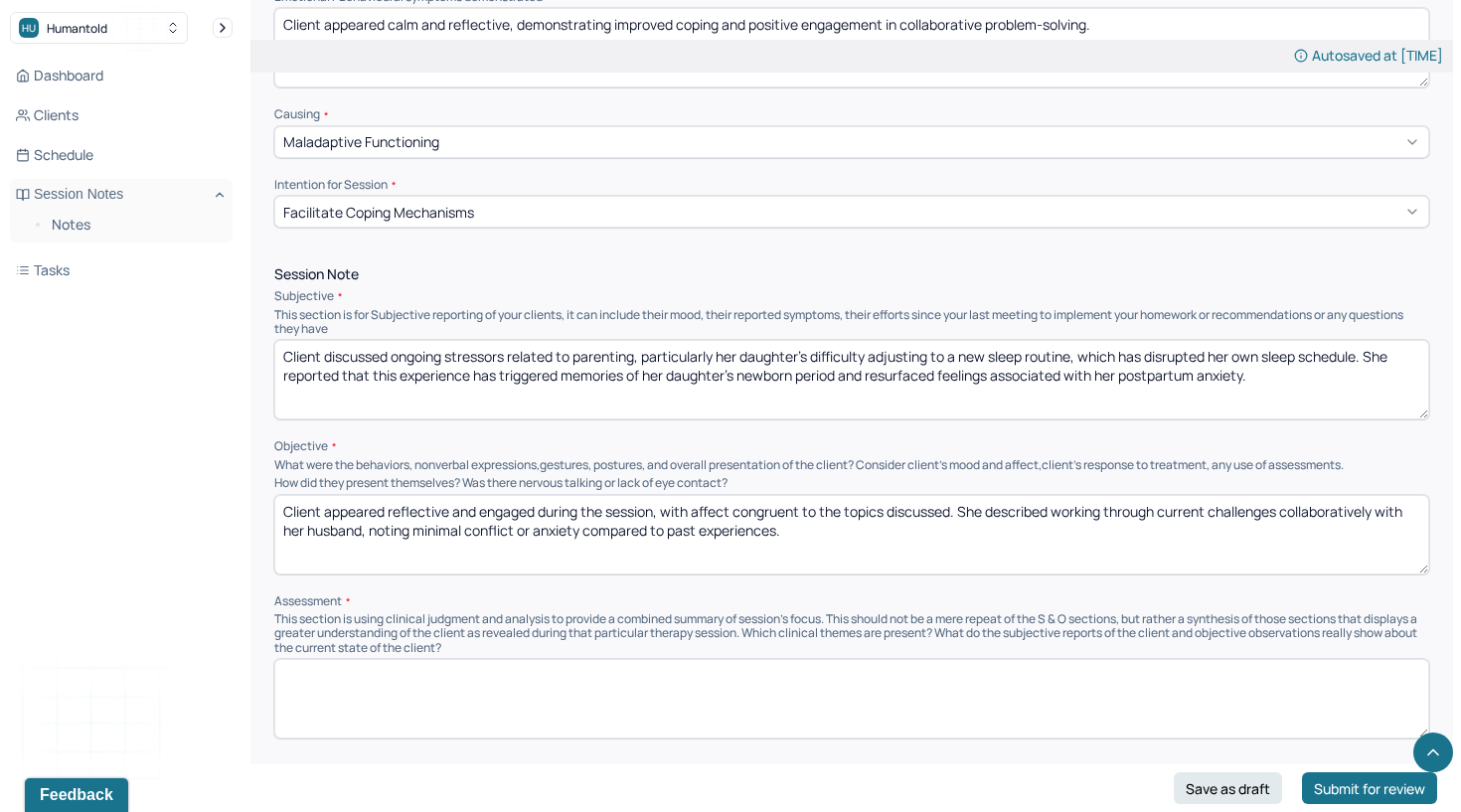 scroll, scrollTop: 954, scrollLeft: 0, axis: vertical 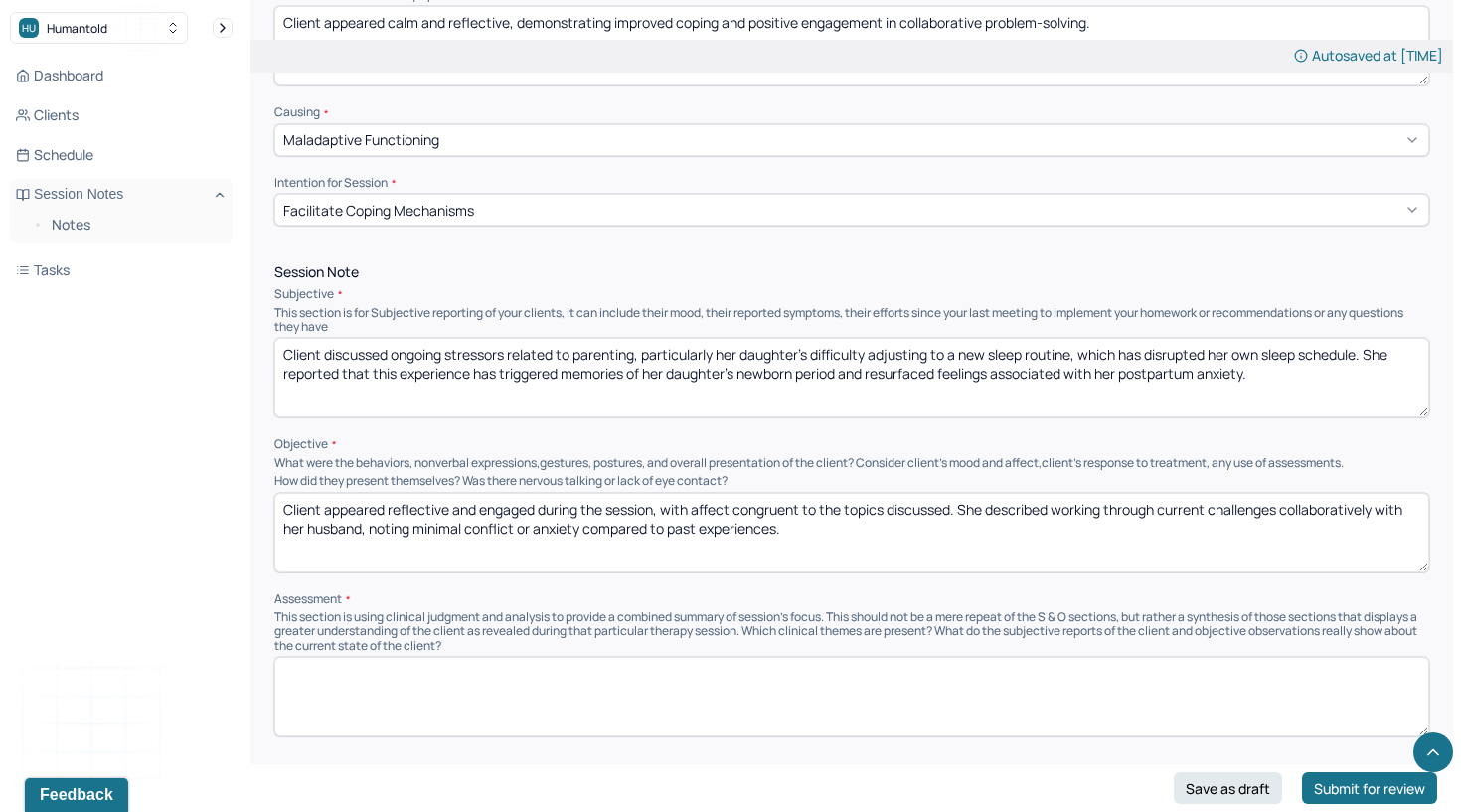 type on "Client appeared reflective and engaged during the session, with affect congruent to the topics discussed. She described working through current challenges collaboratively with her husband, noting minimal conflict or anxiety compared to past experiences." 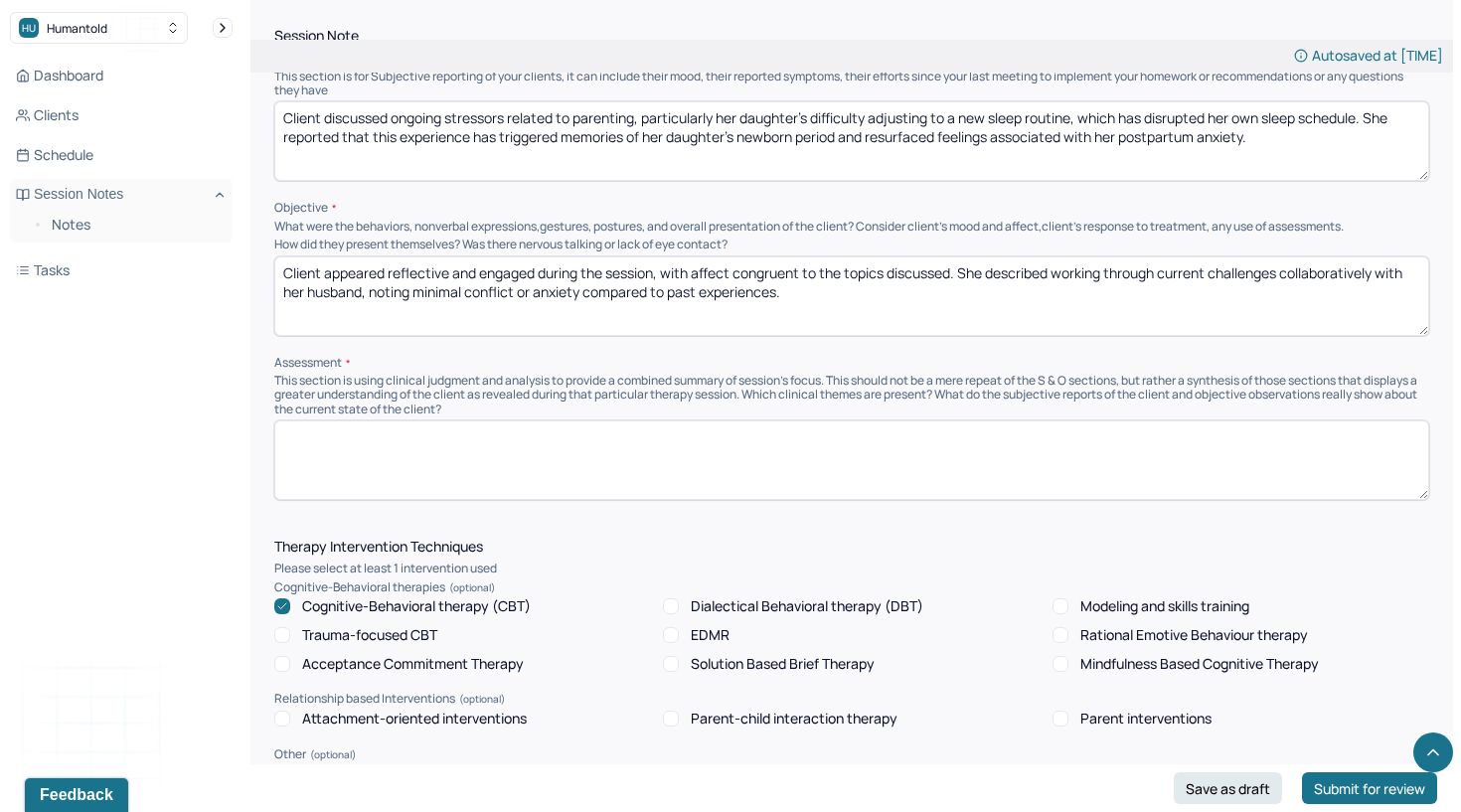 scroll, scrollTop: 1194, scrollLeft: 0, axis: vertical 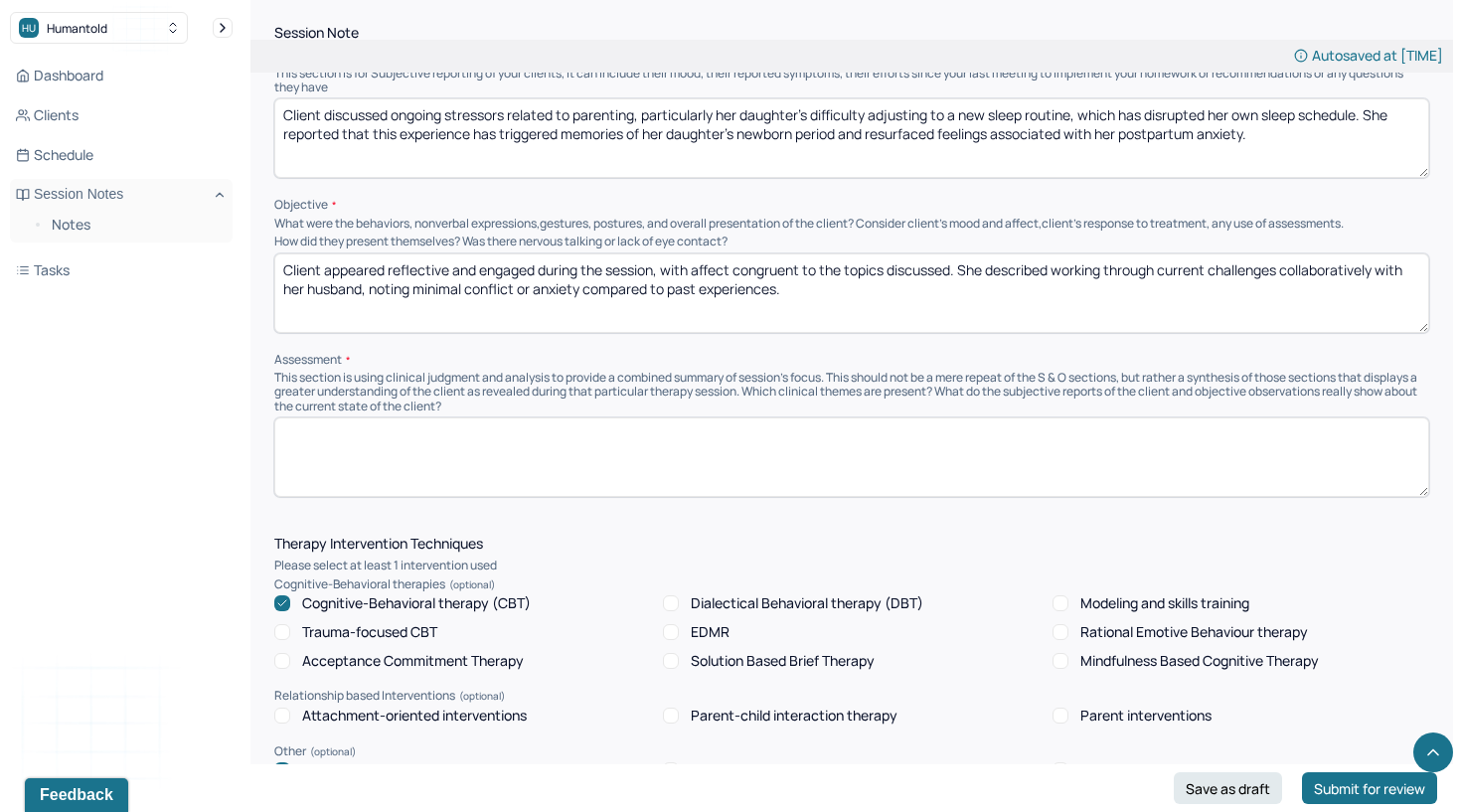 click at bounding box center (852, 457) 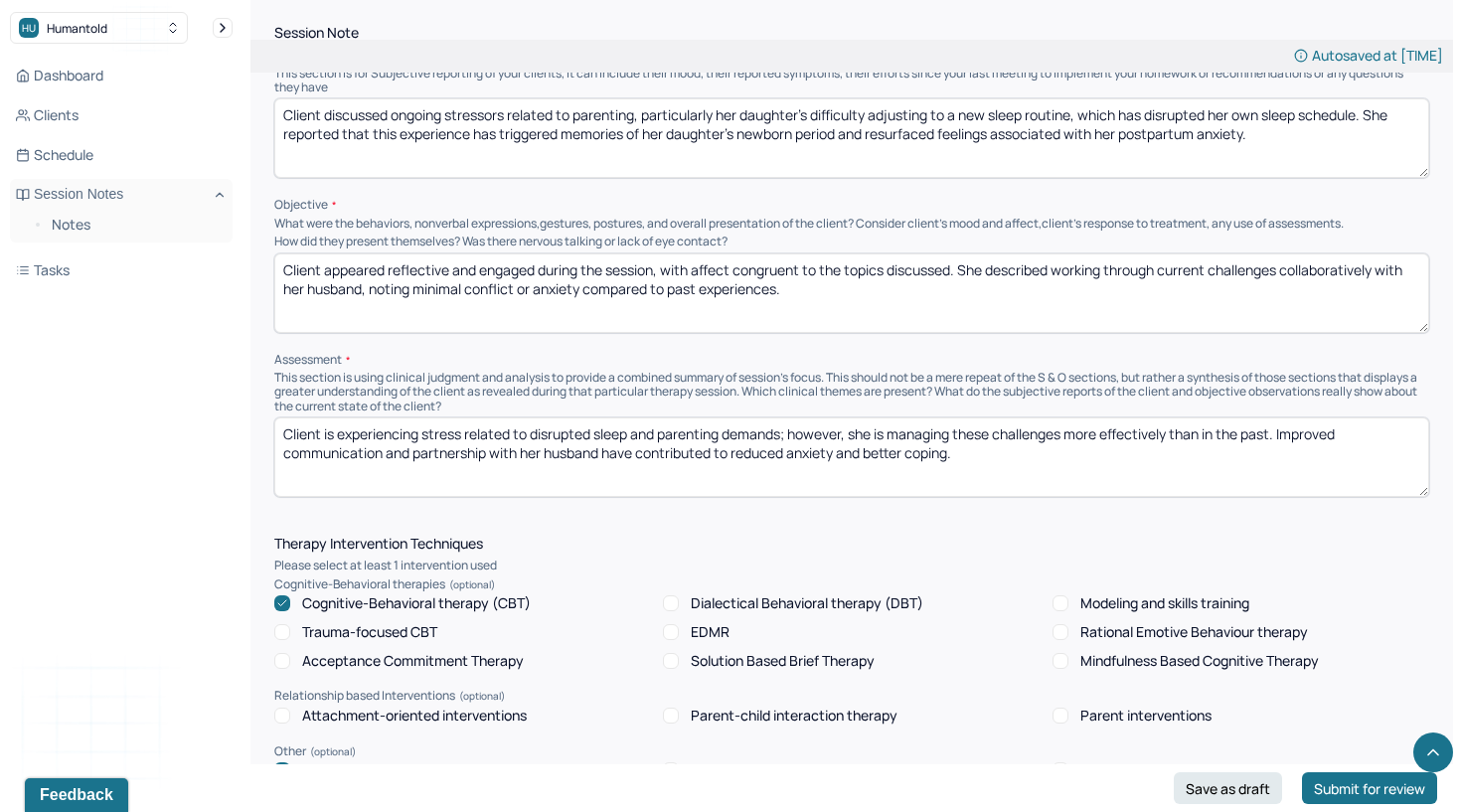 click on "Client is experiencing stress related to disrupted sleep and parenting demands; however, she is managing these challenges more effectively than in the past. Improved communication and partnership with her husband have contributed to reduced anxiety and better coping." at bounding box center (852, 457) 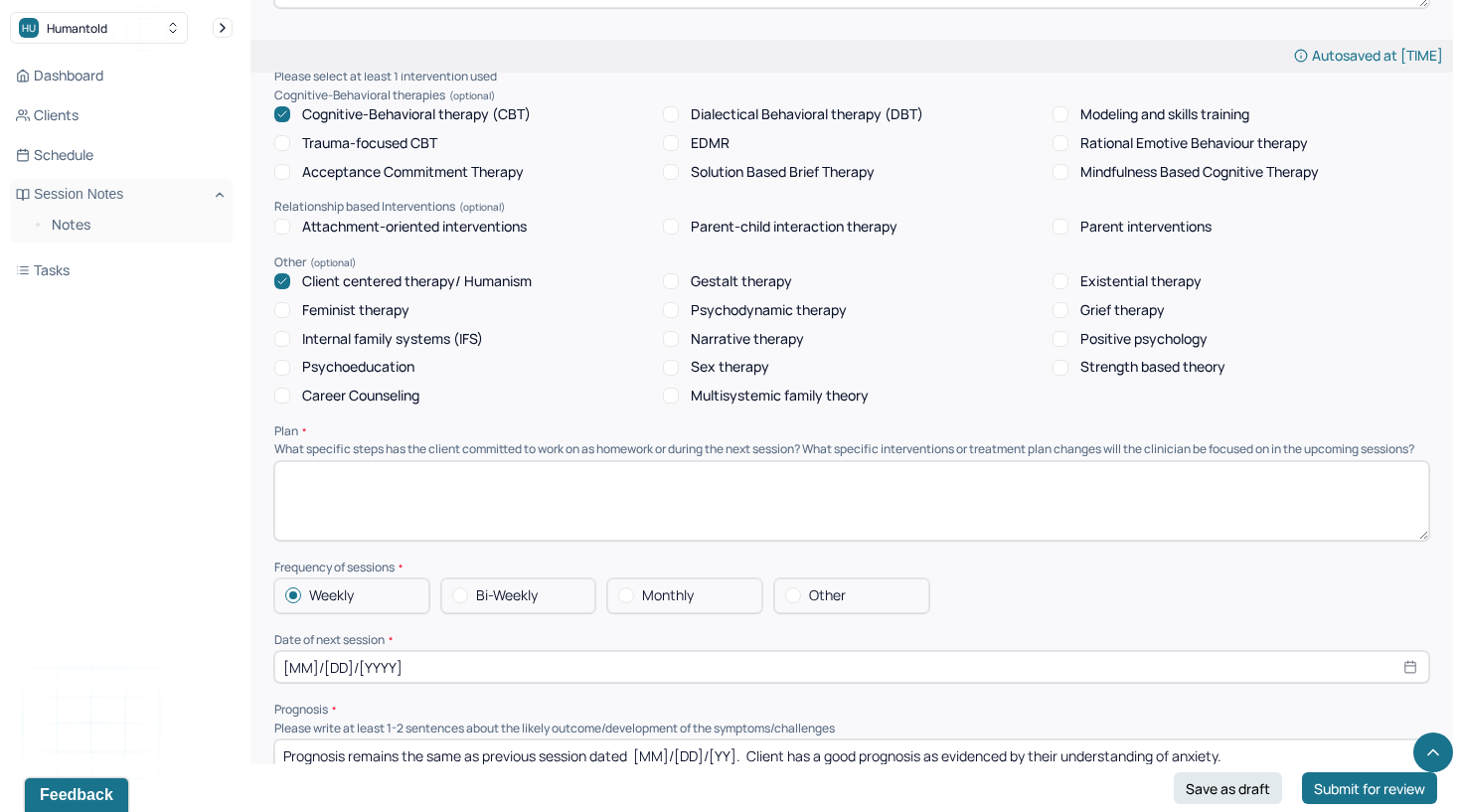 scroll, scrollTop: 1716, scrollLeft: 0, axis: vertical 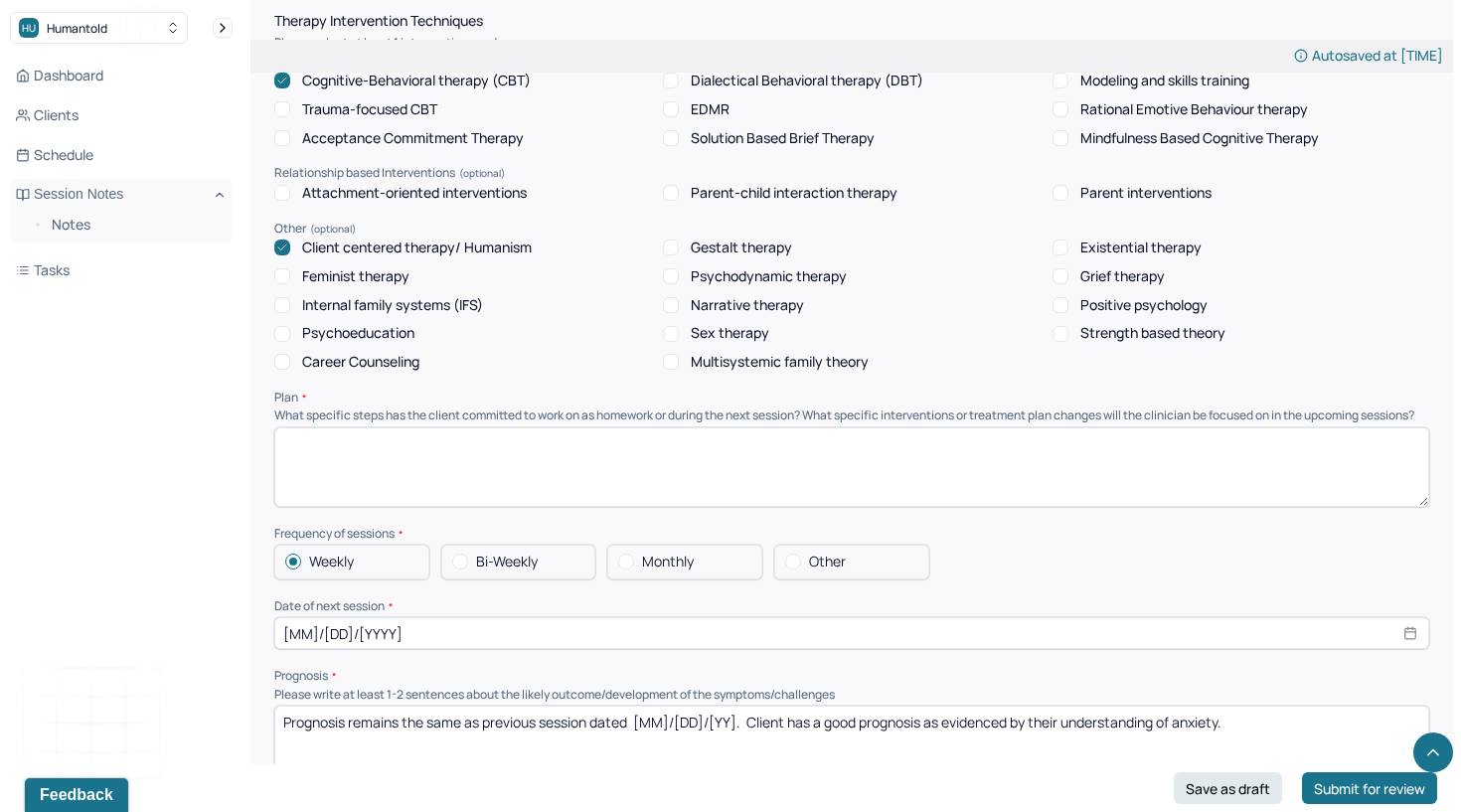 type on "Client is experiencing stress related to disrupted sleep and parenting demands; however, she is managing these challenges more effectively than in the past. Improved communication and partnership with her husband have contributed to reduced anxiety and better coping." 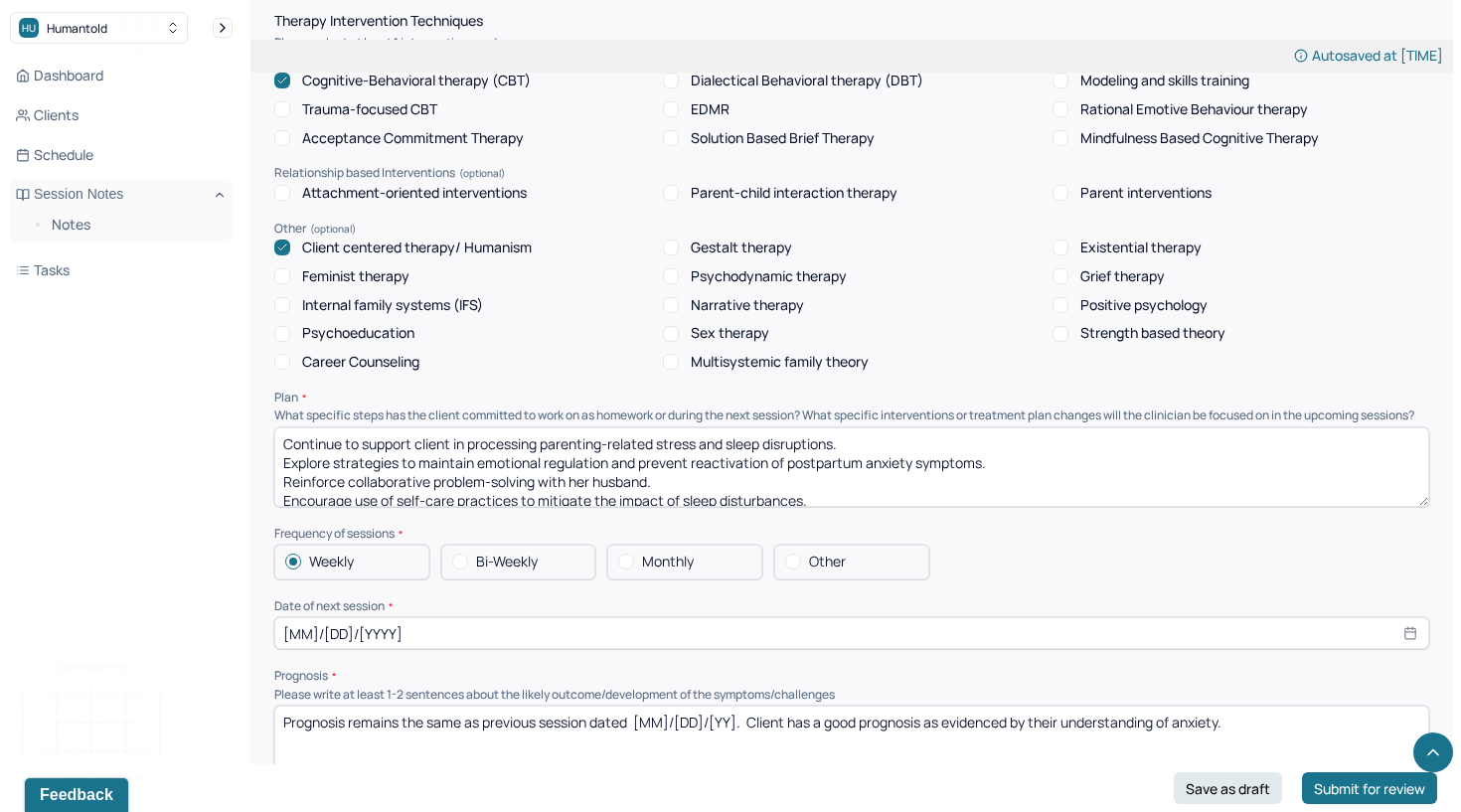 scroll, scrollTop: 4, scrollLeft: 0, axis: vertical 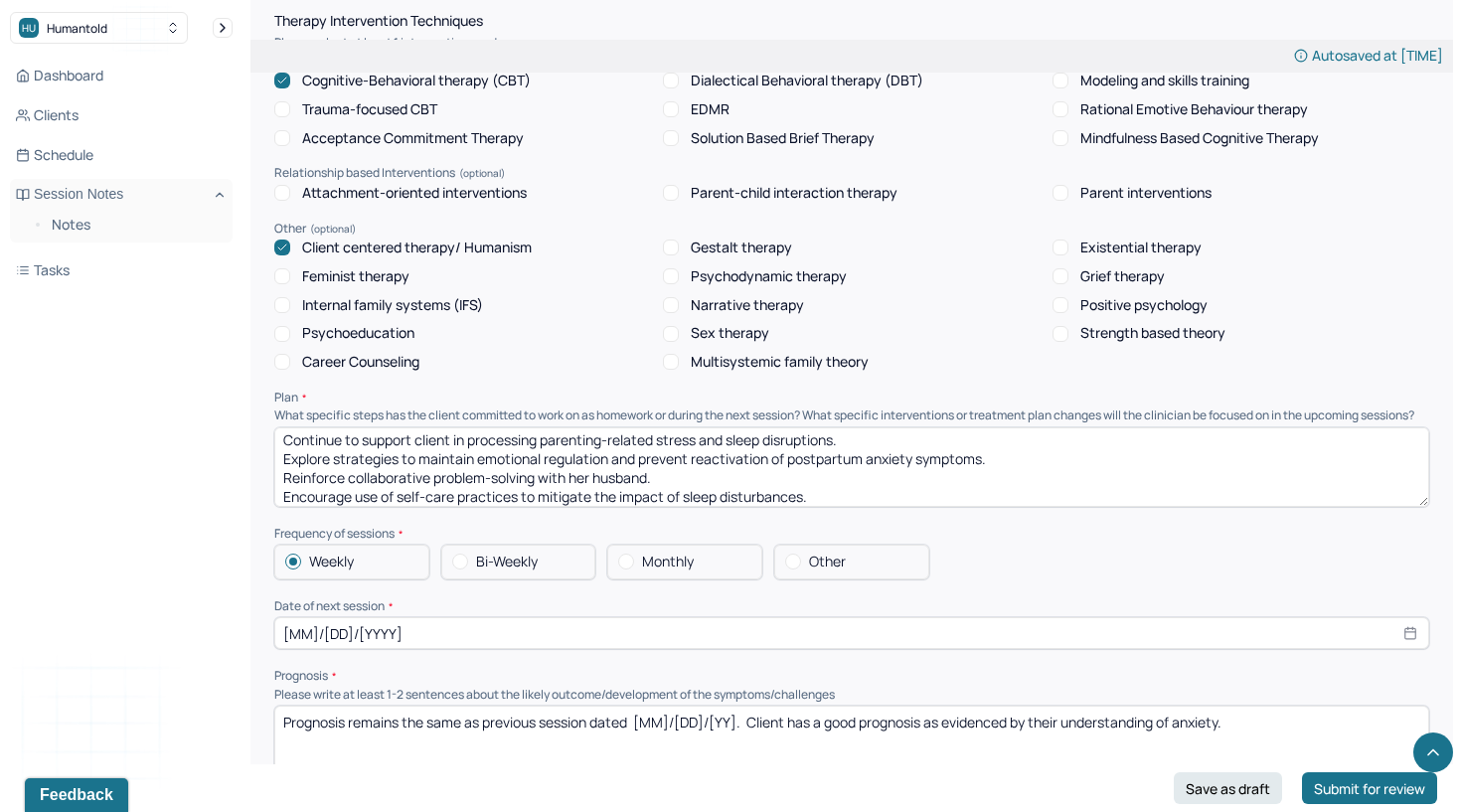 click on "Continue to support client in processing parenting-related stress and sleep disruptions.
Explore strategies to maintain emotional regulation and prevent reactivation of postpartum anxiety symptoms.
Reinforce collaborative problem-solving with her husband.
Encourage use of self-care practices to mitigate the impact of sleep disturbances." at bounding box center (852, 467) 